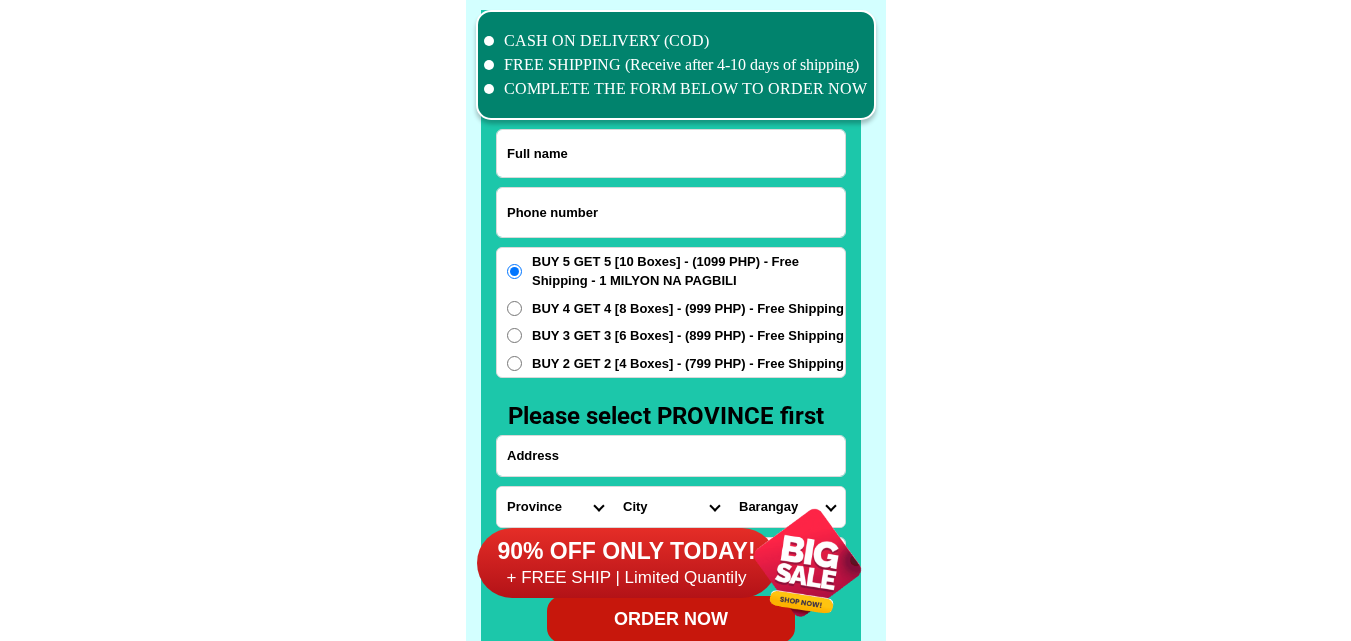 click at bounding box center (671, 212) 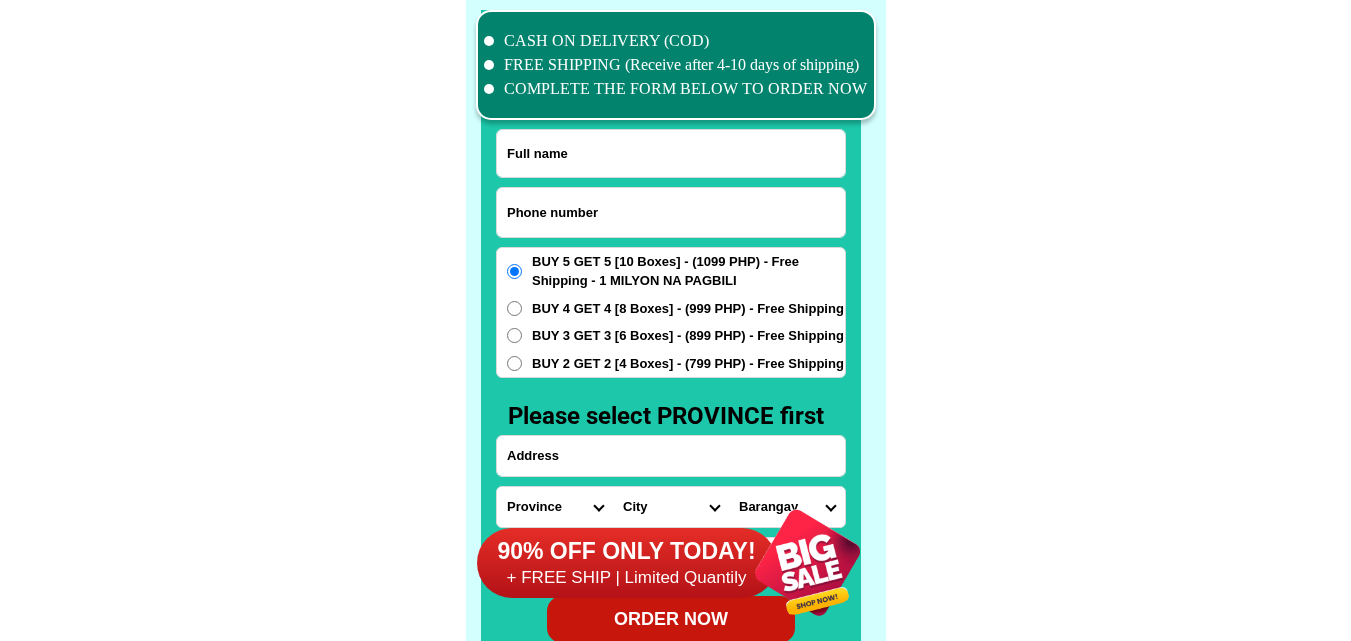 paste on "[PHONE]" 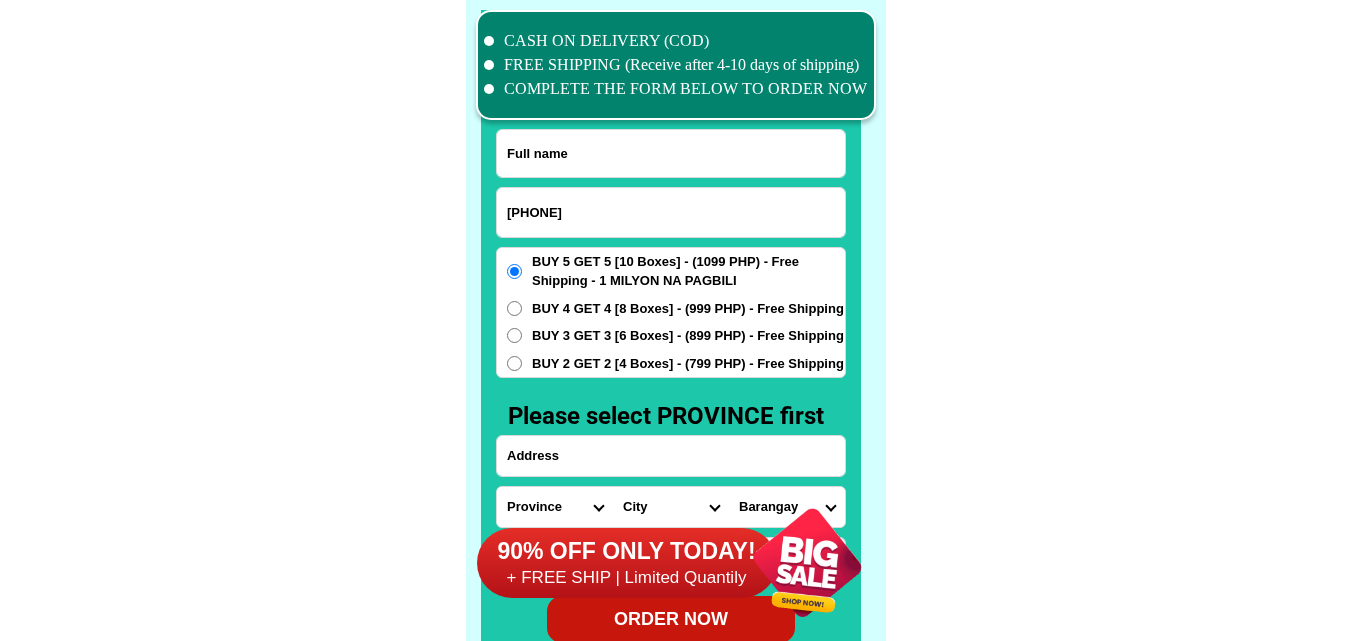 scroll, scrollTop: 15546, scrollLeft: 0, axis: vertical 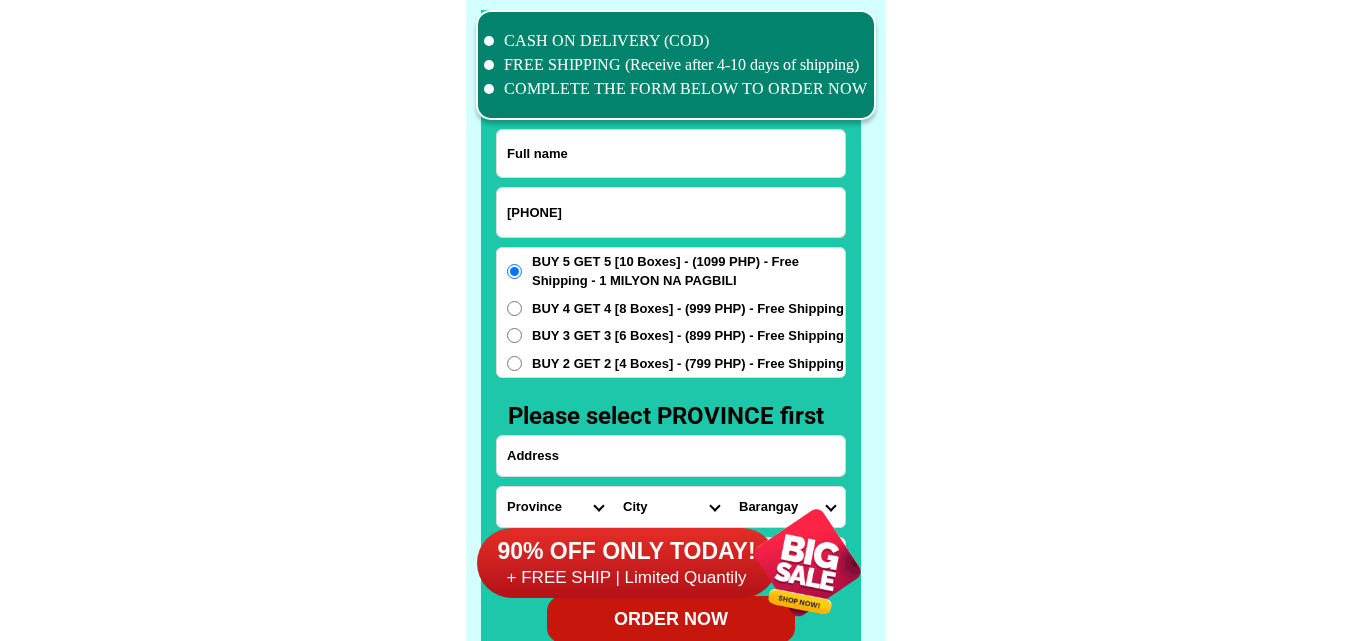 type on "[PHONE]" 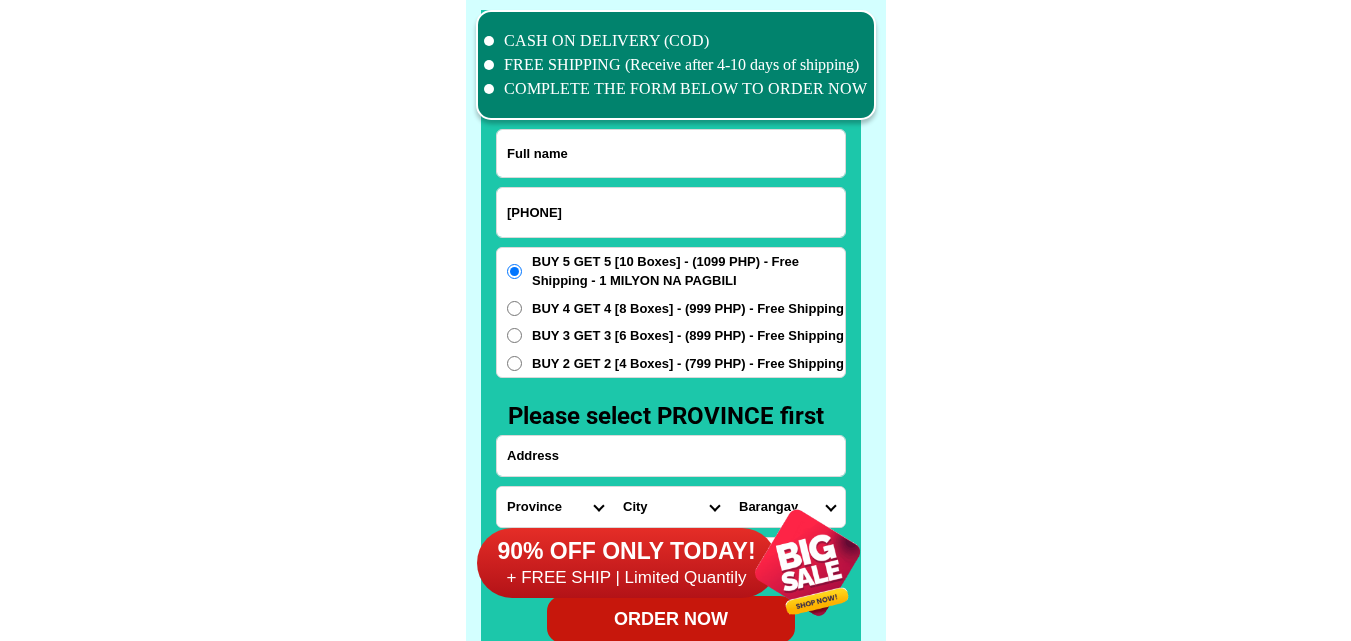 drag, startPoint x: 592, startPoint y: 157, endPoint x: 501, endPoint y: 120, distance: 98.23441 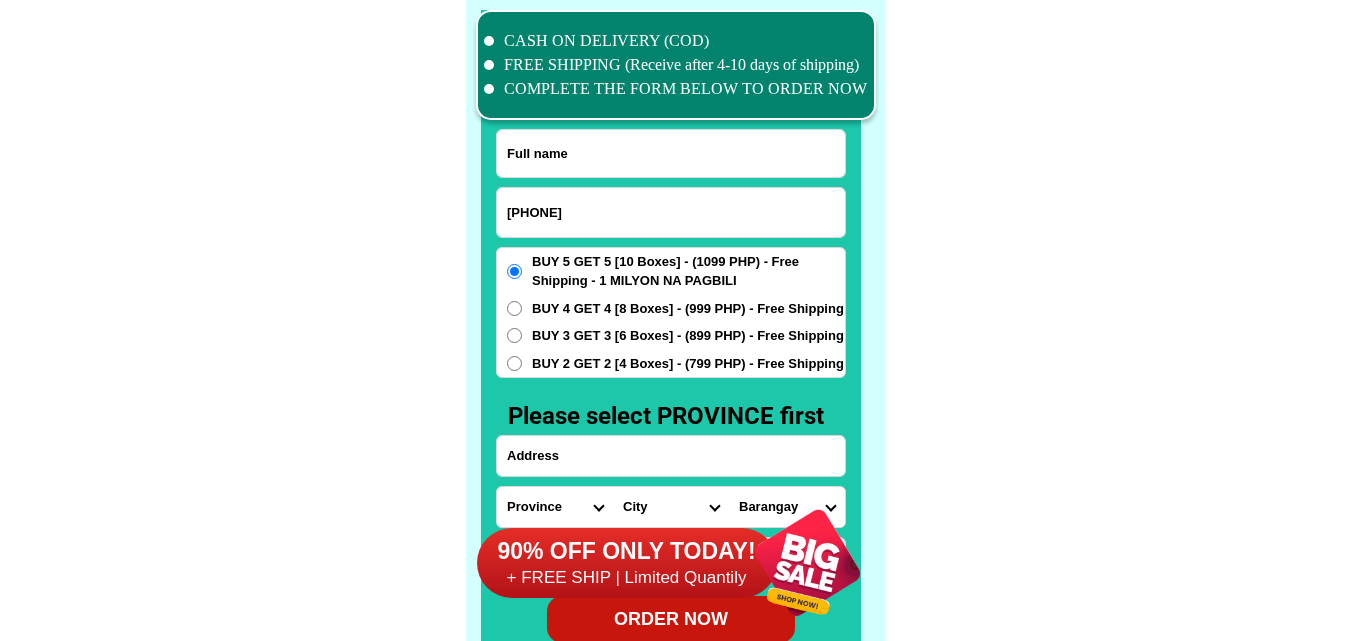 click at bounding box center (671, 153) 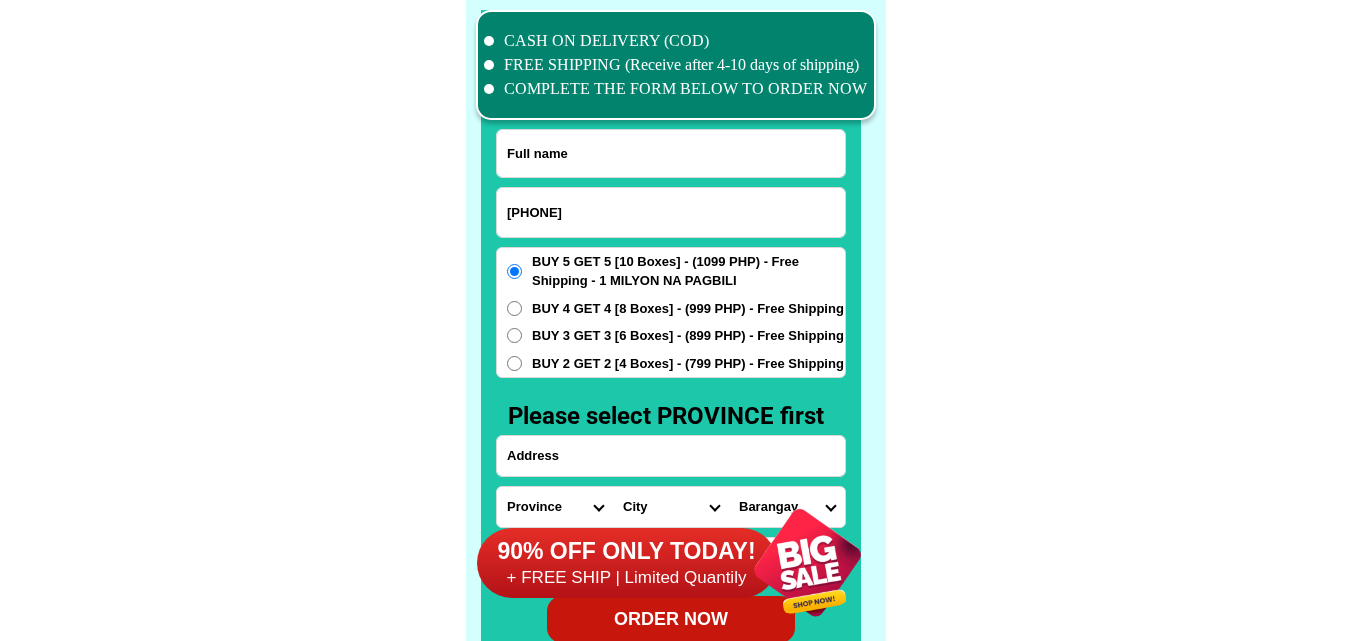 paste on "[FIRST] [LAST]" 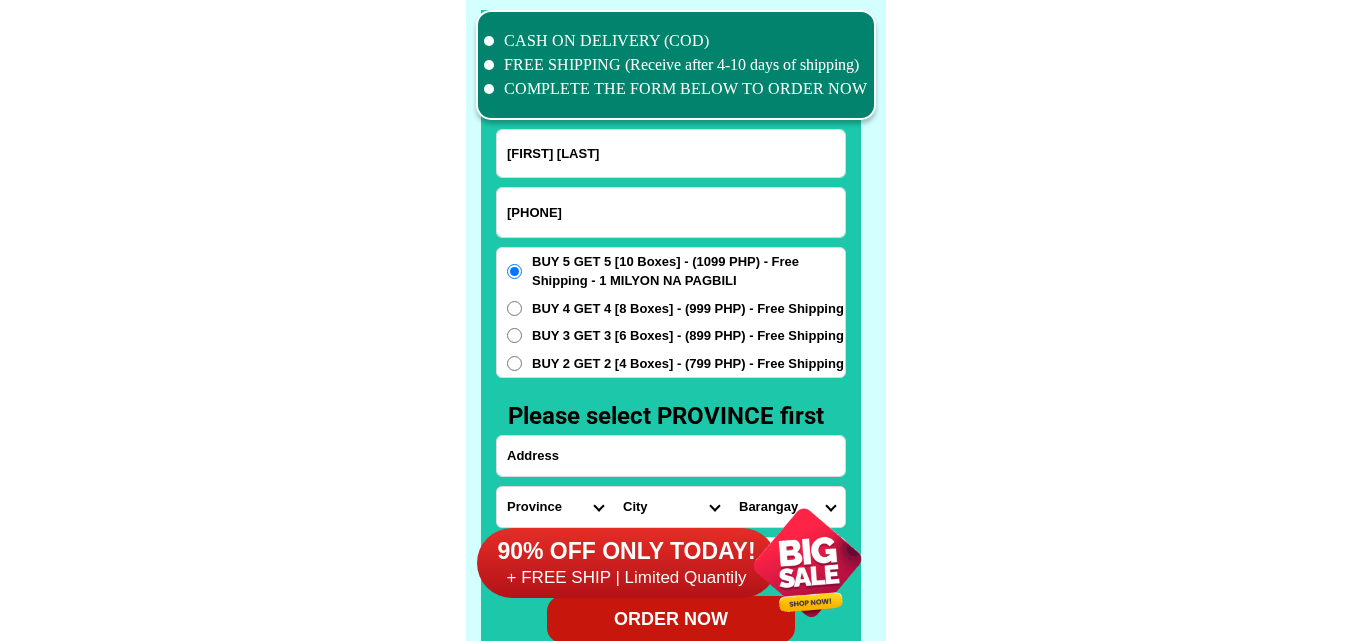 type on "[FIRST] [LAST]" 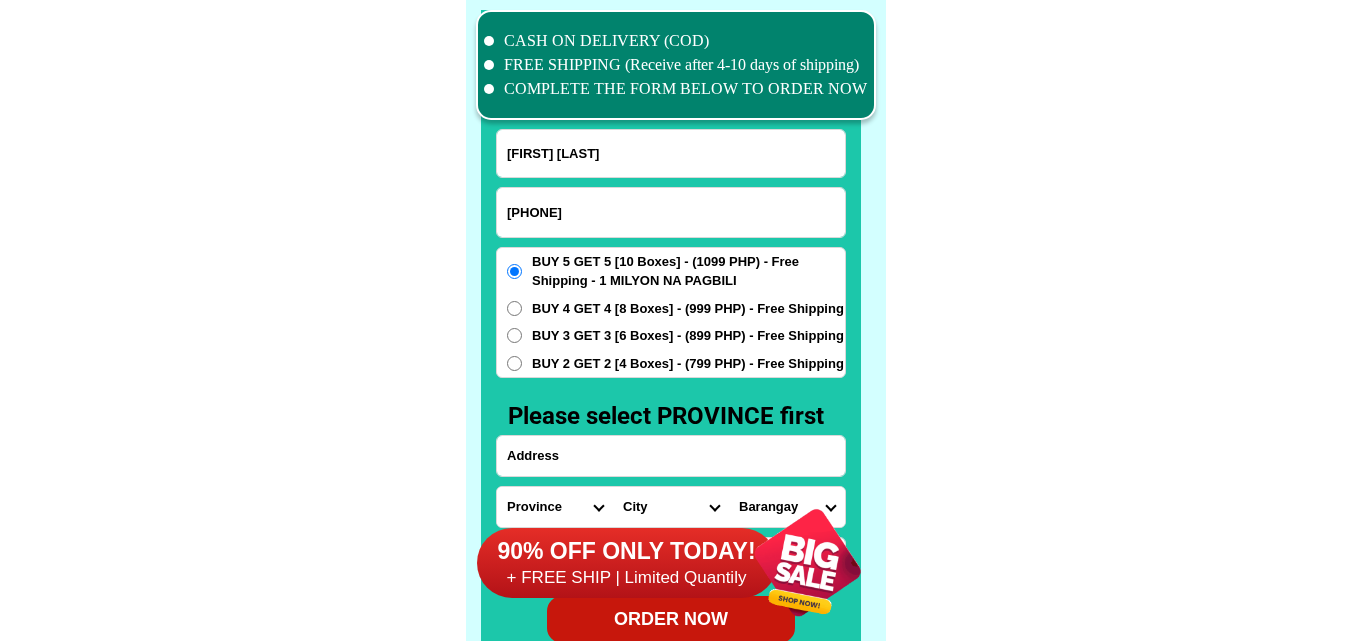 drag, startPoint x: 613, startPoint y: 437, endPoint x: 598, endPoint y: 434, distance: 15.297058 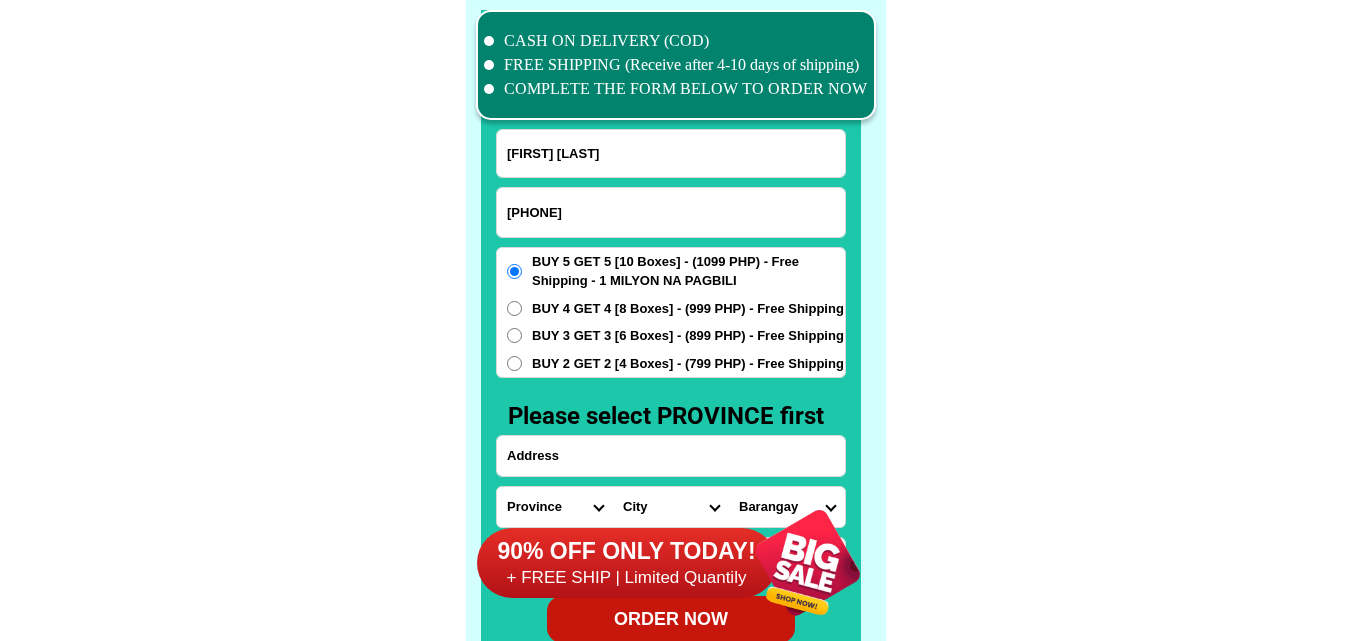 click at bounding box center (671, 456) 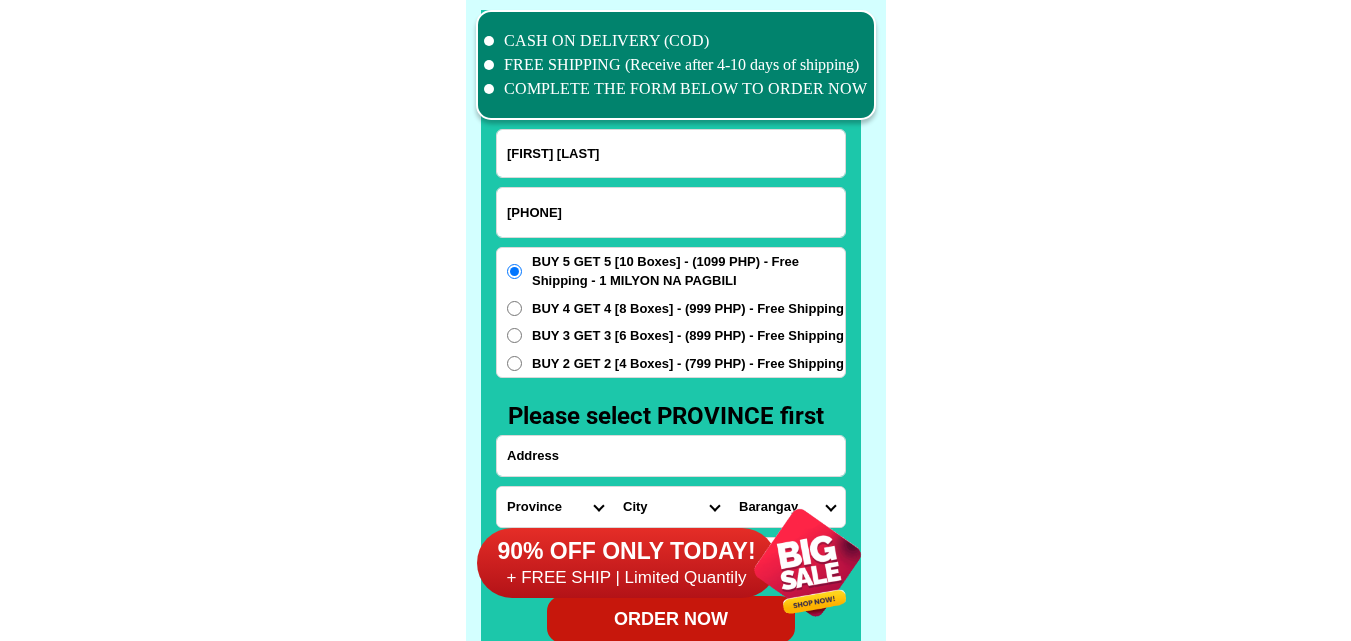 paste on "[NUMBER] [STREET], [CITY], [CITY], [CITY], [CITY] [CITY] [NUMBER]" 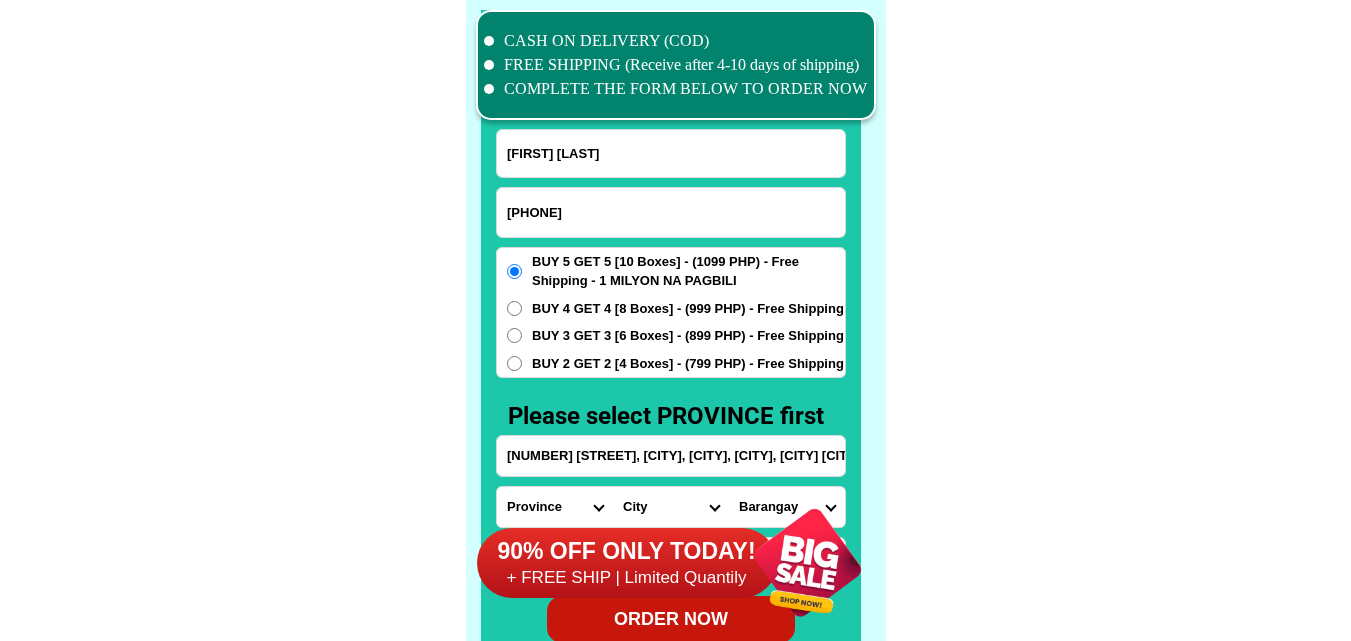 scroll, scrollTop: 0, scrollLeft: 167, axis: horizontal 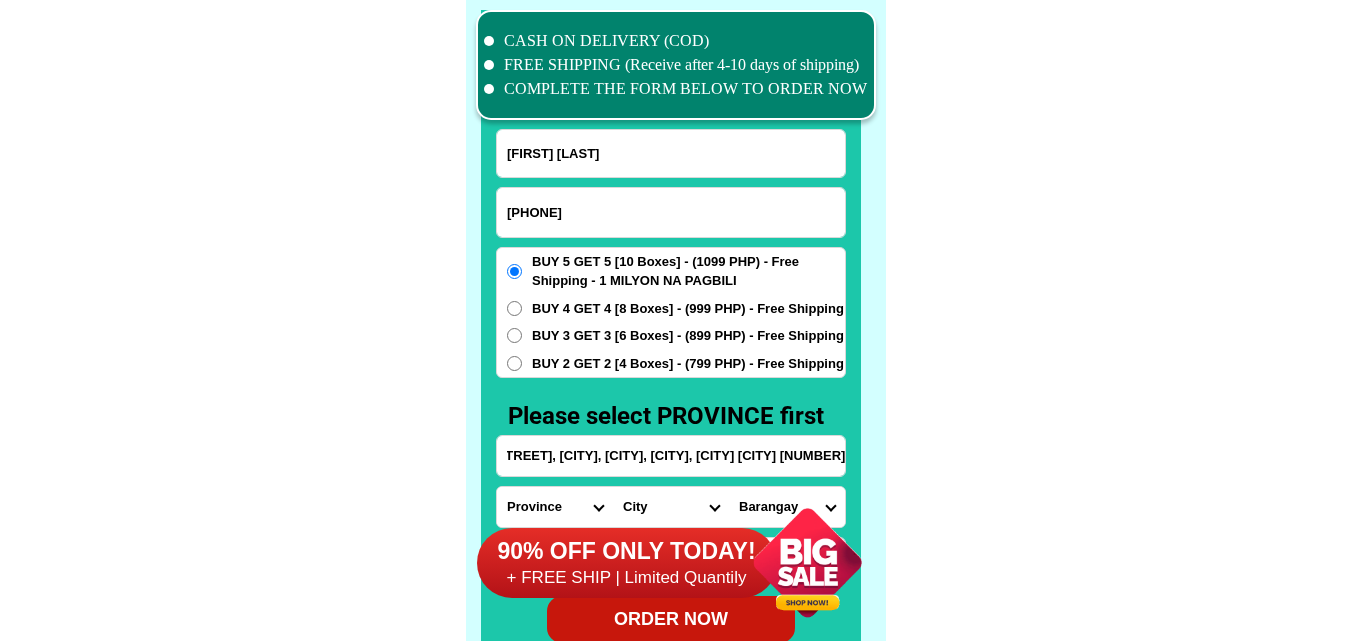 type on "[NUMBER] [STREET], [CITY], [CITY], [CITY], [CITY] [CITY] [NUMBER]" 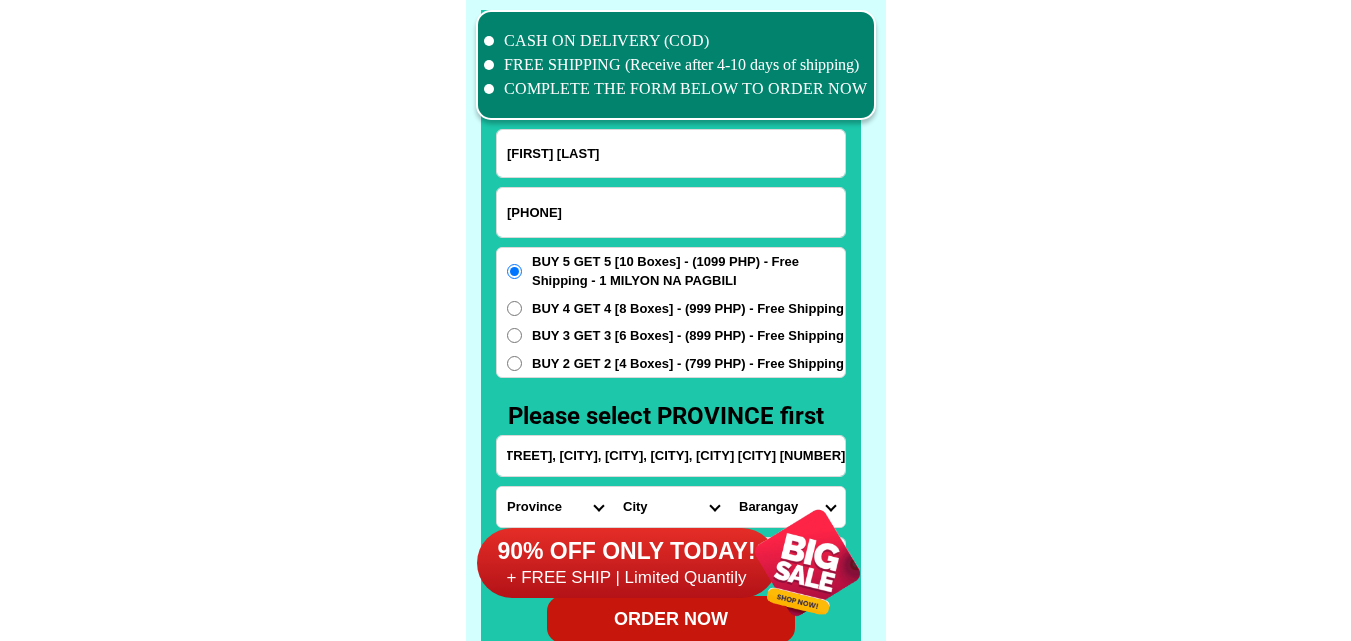 scroll, scrollTop: 0, scrollLeft: 0, axis: both 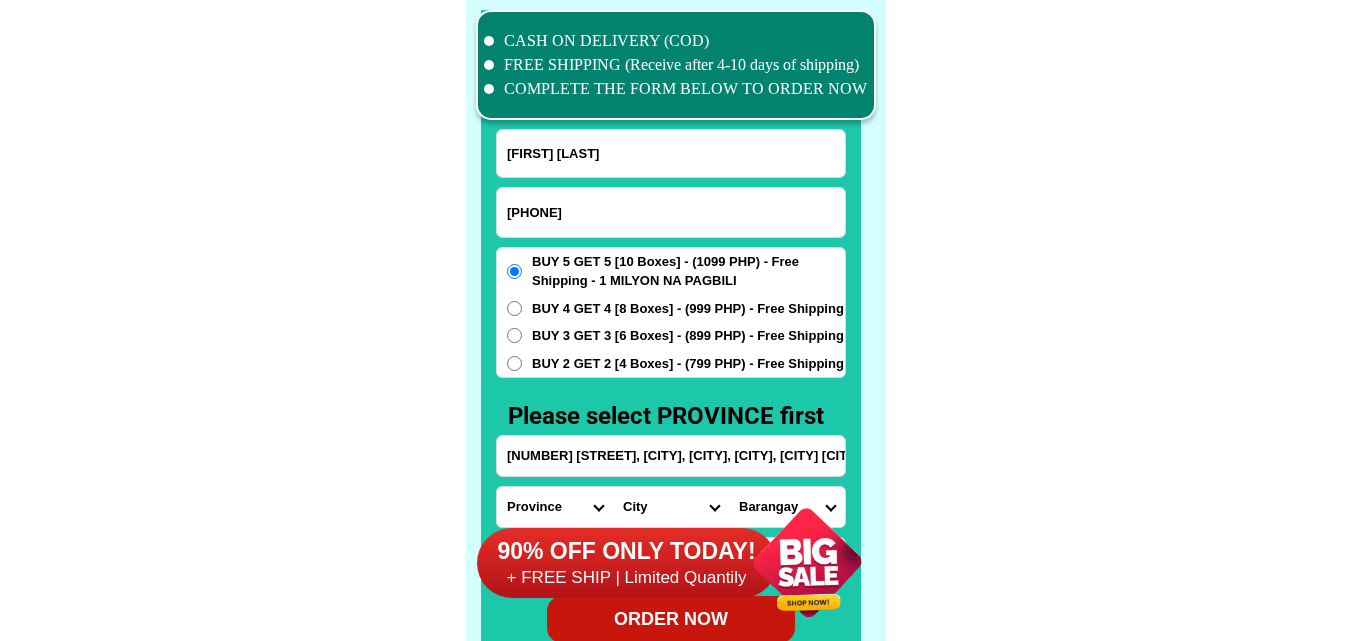 click on "BUY 3 GET 3 [6 Boxes] - (899 PHP) - Free Shipping" at bounding box center [688, 336] 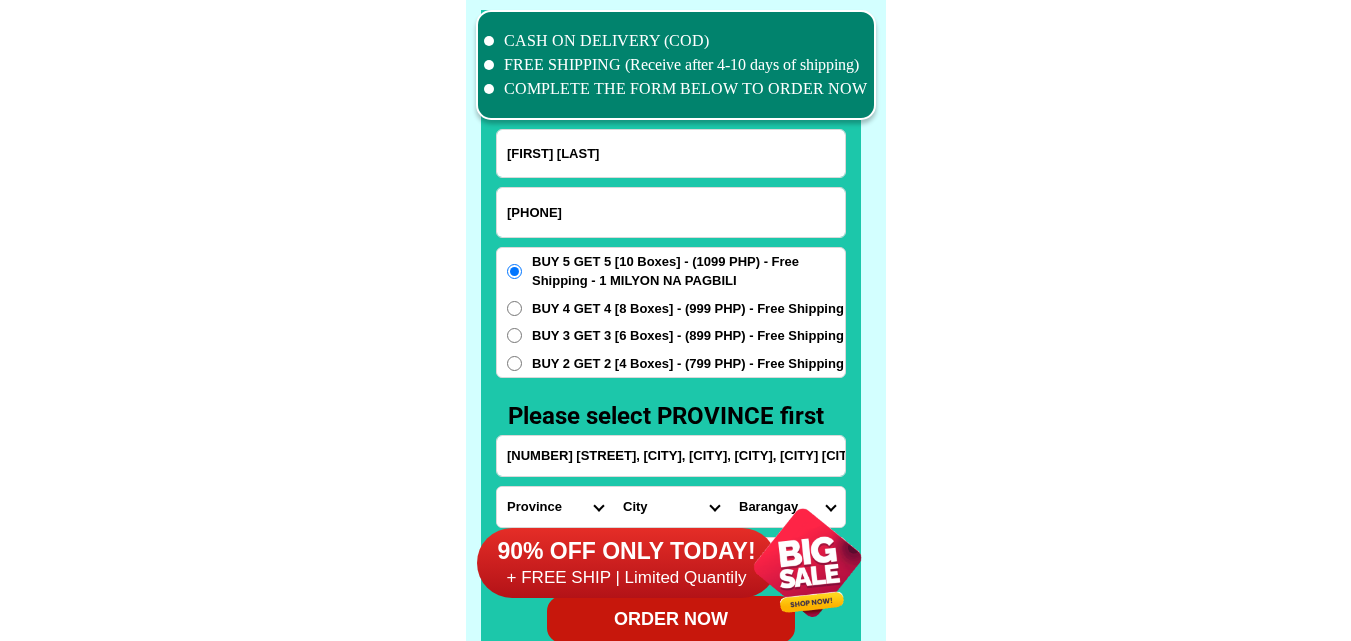 click on "BUY 3 GET 3 [6 Boxes] - (899 PHP) - Free Shipping" at bounding box center [514, 335] 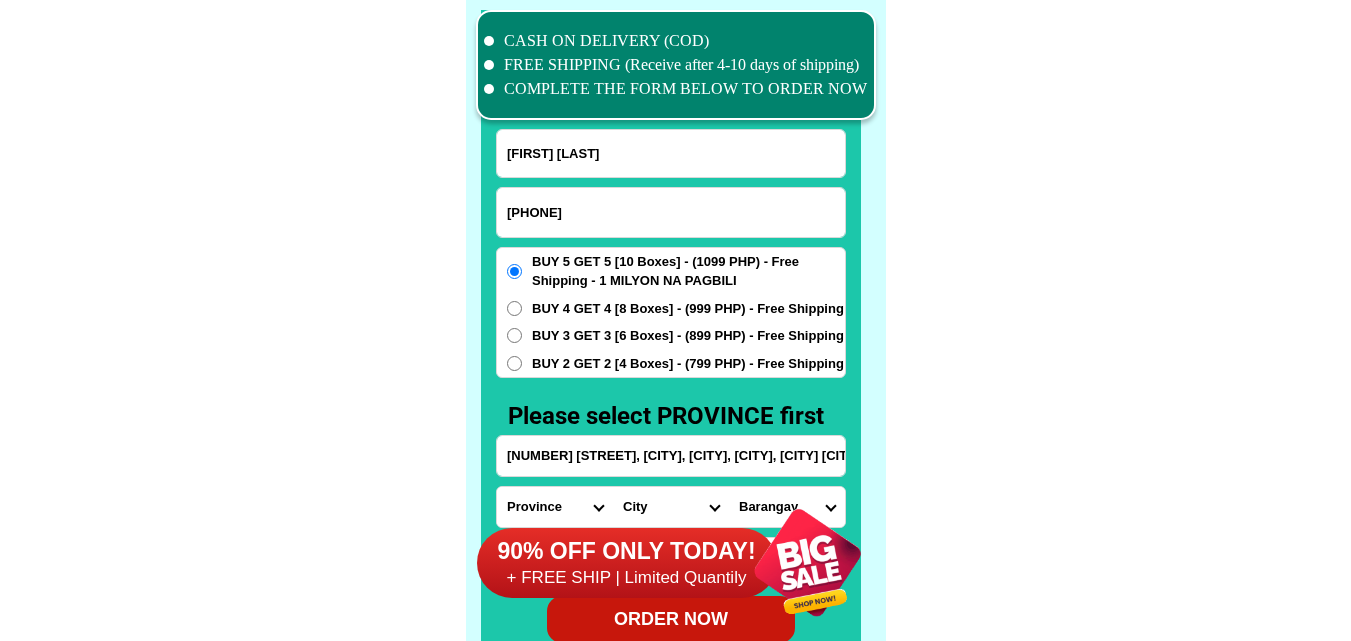 radio on "true" 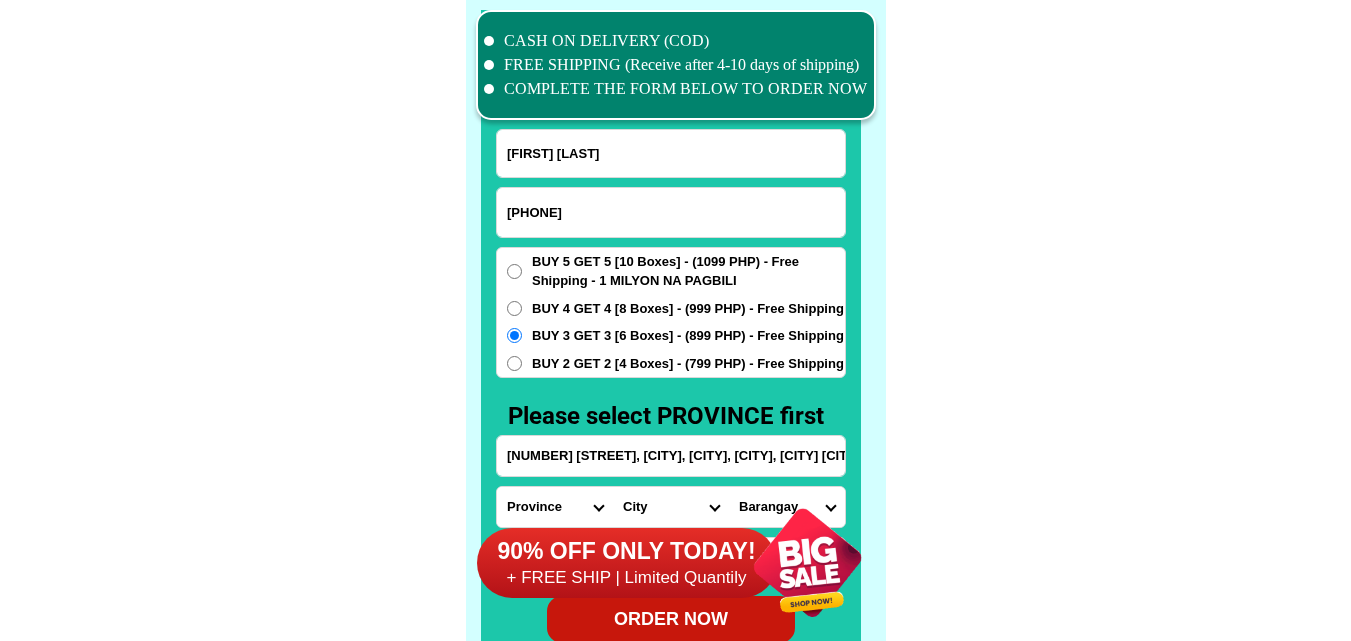 drag, startPoint x: 550, startPoint y: 357, endPoint x: 550, endPoint y: 377, distance: 20 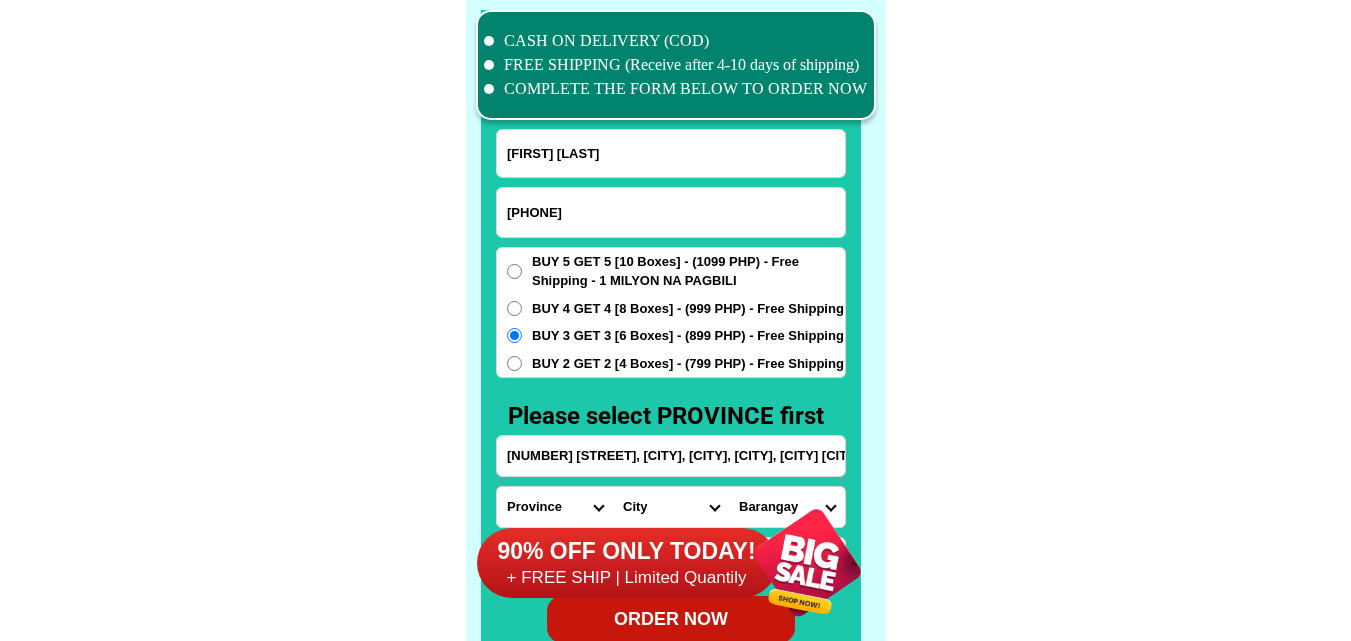 click on "BUY 2 GET 2 [4 Boxes] - (799 PHP) - Free Shipping" at bounding box center [688, 364] 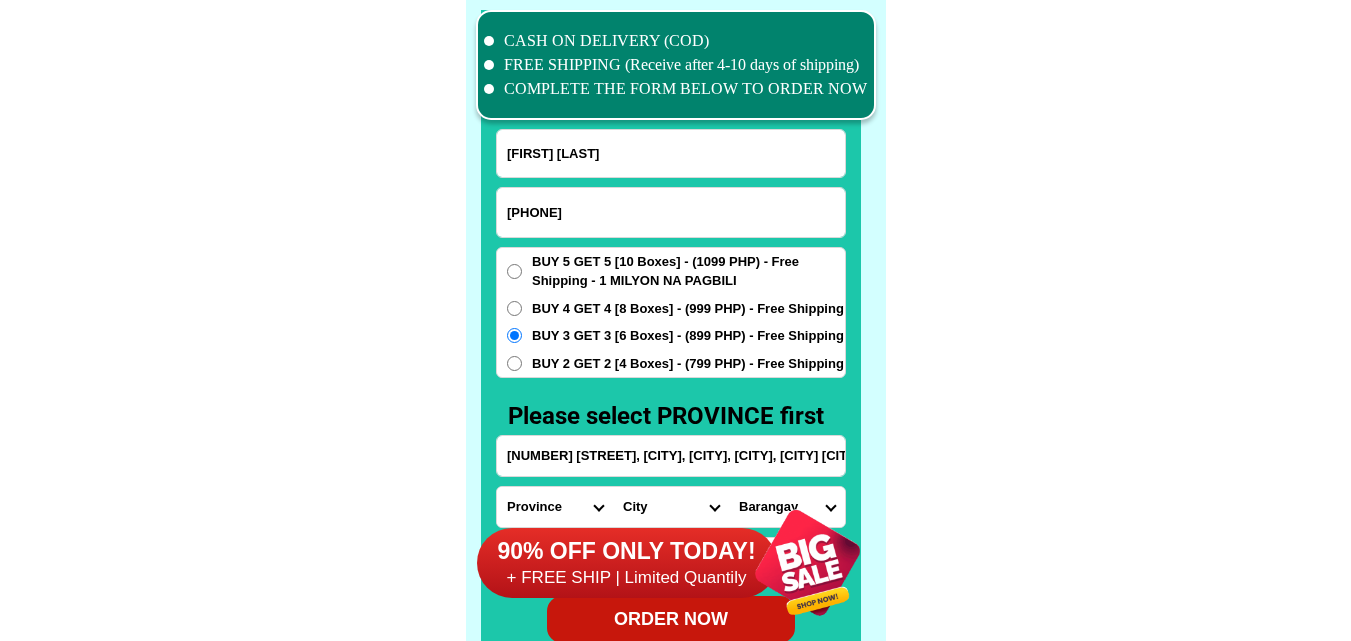 click on "BUY 2 GET 2 [4 Boxes] - (799 PHP) - Free Shipping" at bounding box center [514, 363] 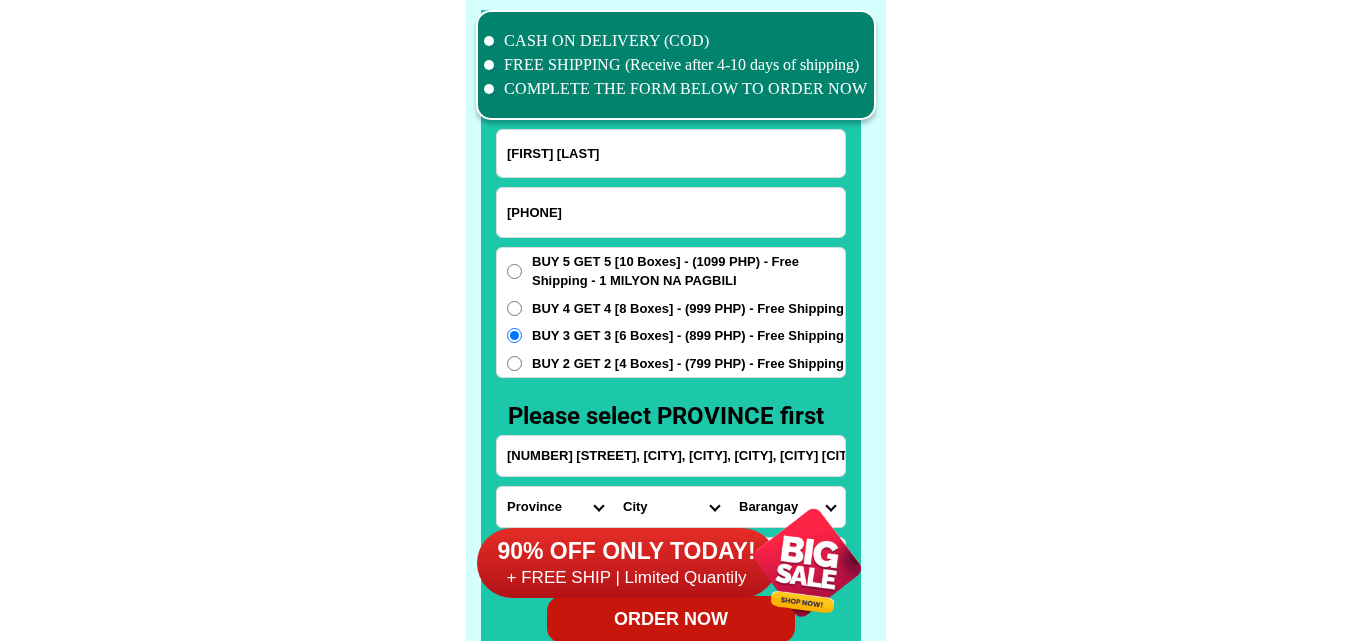 radio on "true" 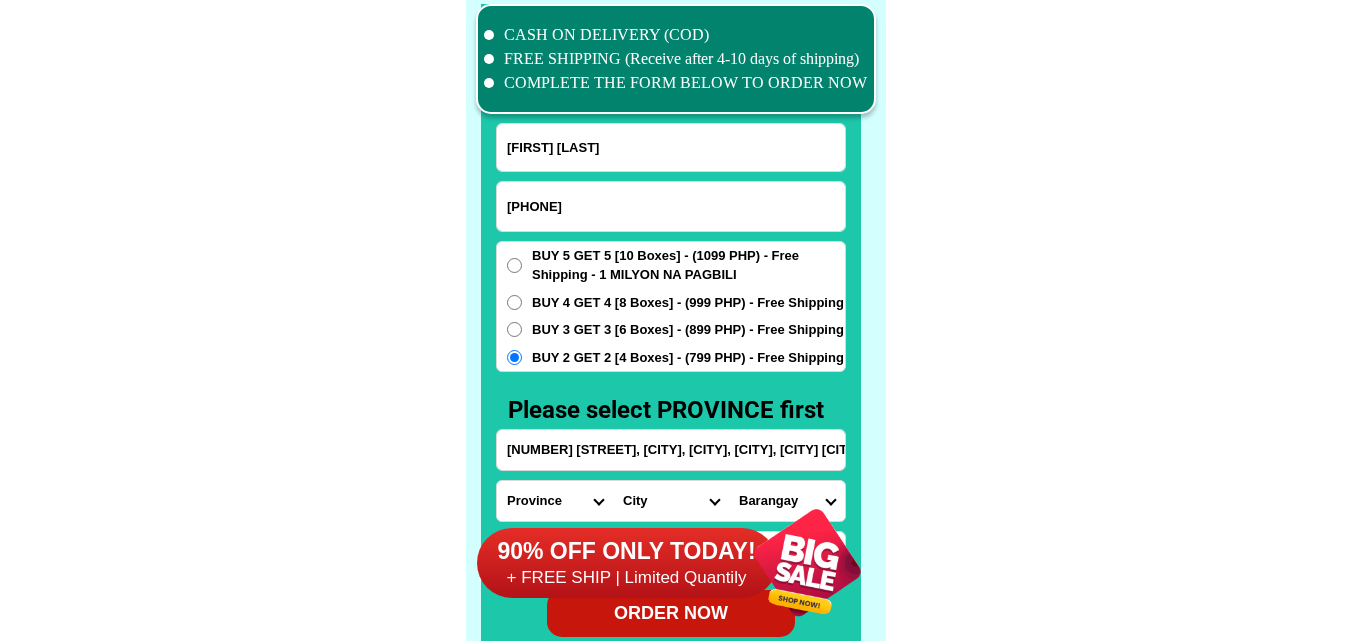 scroll, scrollTop: 15646, scrollLeft: 0, axis: vertical 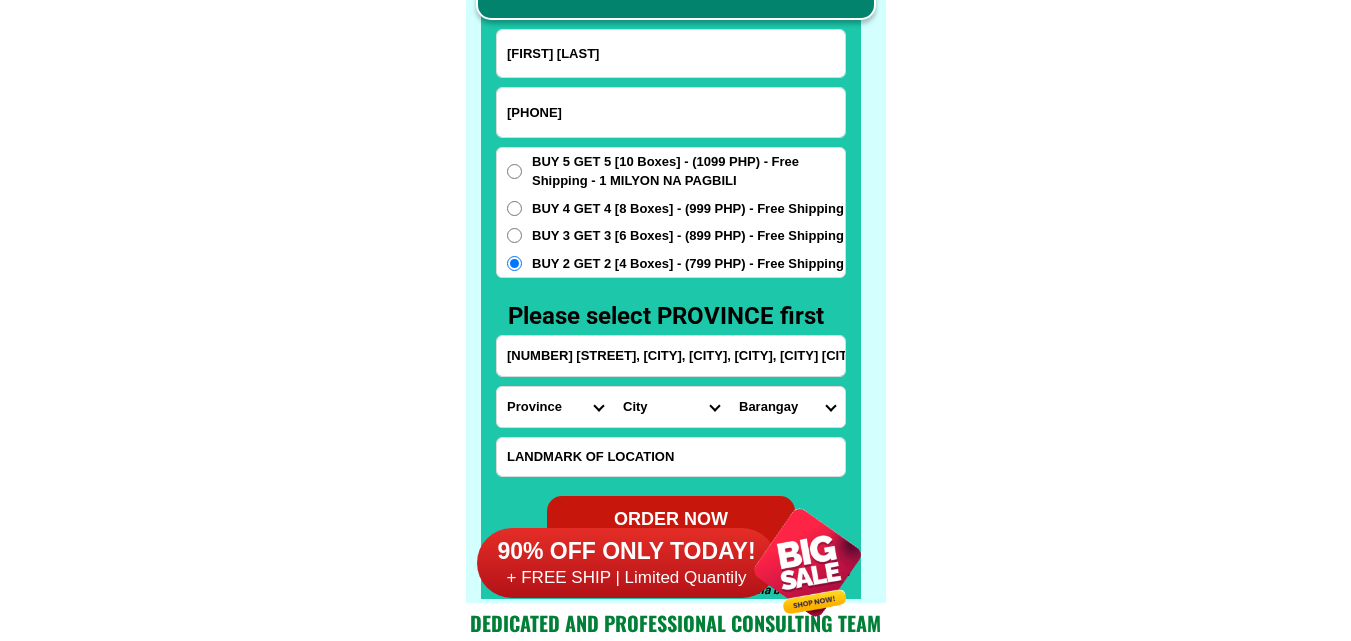 click on "Province Abra Agusan-del-norte Agusan-del-sur Aklan Albay Antique Apayao Aurora Basilan Bataan Batanes Batangas Benguet Biliran Bohol Bukidnon Bulacan Cagayan Camarines-norte Camarines-sur Camiguin Capiz Catanduanes Cavite Cebu Cotabato Davao-de-oro Davao-del-norte Davao-del-sur Davao-occidental Davao-oriental Dinagat-islands Eastern-samar Guimaras Ifugao Ilocos-norte Ilocos-sur Iloilo Isabela Kalinga La-union Laguna Lanao-del-norte Lanao-del-sur Leyte Maguindanao Marinduque Masbate Metro-manila Misamis-occidental Misamis-oriental Mountain-province Negros-occidental Negros-oriental Northern-samar Nueva-ecija Nueva-vizcaya Occidental-mindoro Oriental-mindoro Palawan Pampanga Pangasinan Quezon Quirino Rizal Romblon Sarangani Siquijor Sorsogon South-cotabato Southern-leyte Sultan-kudarat Sulu Surigao-del-norte Surigao-del-sur Tarlac Tawi-tawi Western-samar Zambales Zamboanga-del-norte Zamboanga-del-sur Zamboanga-sibugay" at bounding box center (555, 407) 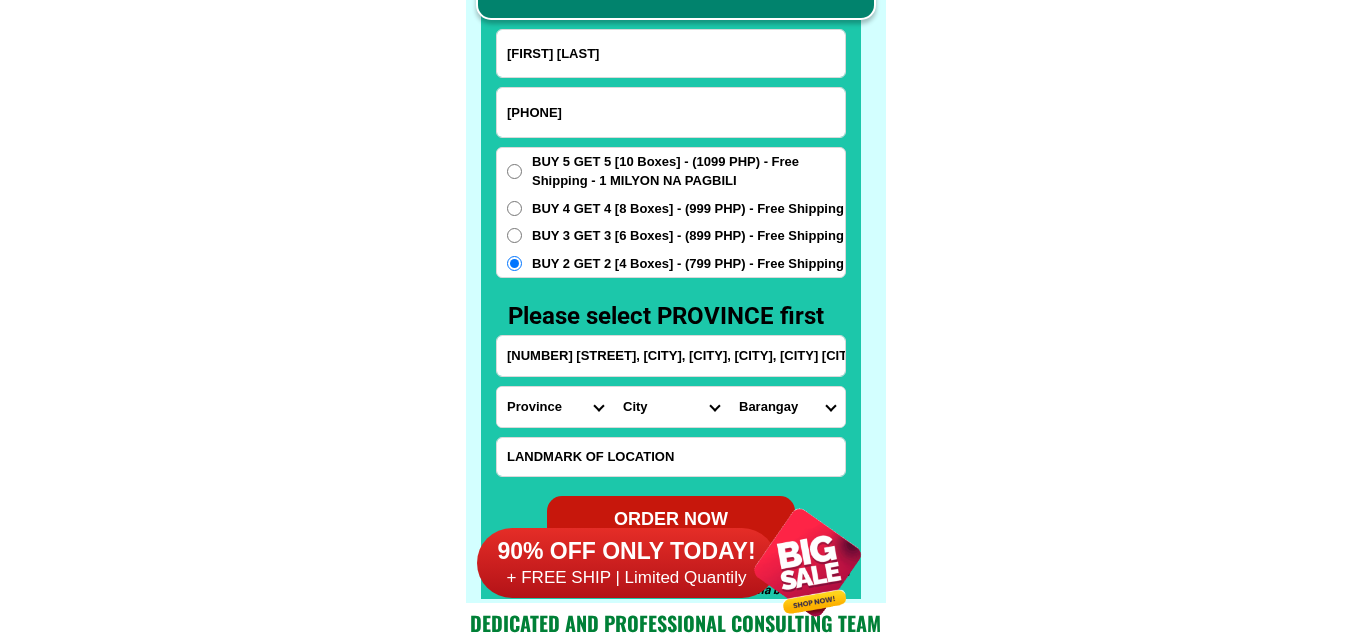 select on "63_219" 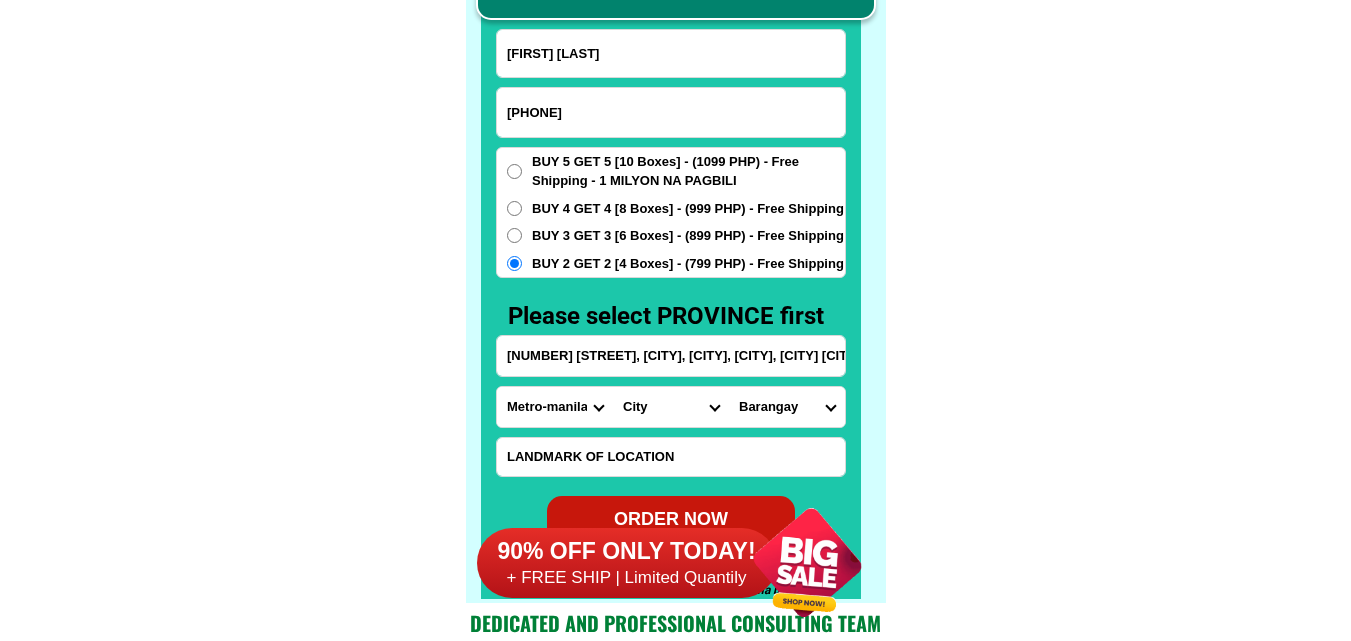 click on "Province Abra Agusan-del-norte Agusan-del-sur Aklan Albay Antique Apayao Aurora Basilan Bataan Batanes Batangas Benguet Biliran Bohol Bukidnon Bulacan Cagayan Camarines-norte Camarines-sur Camiguin Capiz Catanduanes Cavite Cebu Cotabato Davao-de-oro Davao-del-norte Davao-del-sur Davao-occidental Davao-oriental Dinagat-islands Eastern-samar Guimaras Ifugao Ilocos-norte Ilocos-sur Iloilo Isabela Kalinga La-union Laguna Lanao-del-norte Lanao-del-sur Leyte Maguindanao Marinduque Masbate Metro-manila Misamis-occidental Misamis-oriental Mountain-province Negros-occidental Negros-oriental Northern-samar Nueva-ecija Nueva-vizcaya Occidental-mindoro Oriental-mindoro Palawan Pampanga Pangasinan Quezon Quirino Rizal Romblon Sarangani Siquijor Sorsogon South-cotabato Southern-leyte Sultan-kudarat Sulu Surigao-del-norte Surigao-del-sur Tarlac Tawi-tawi Western-samar Zambales Zamboanga-del-norte Zamboanga-del-sur Zamboanga-sibugay" at bounding box center (555, 407) 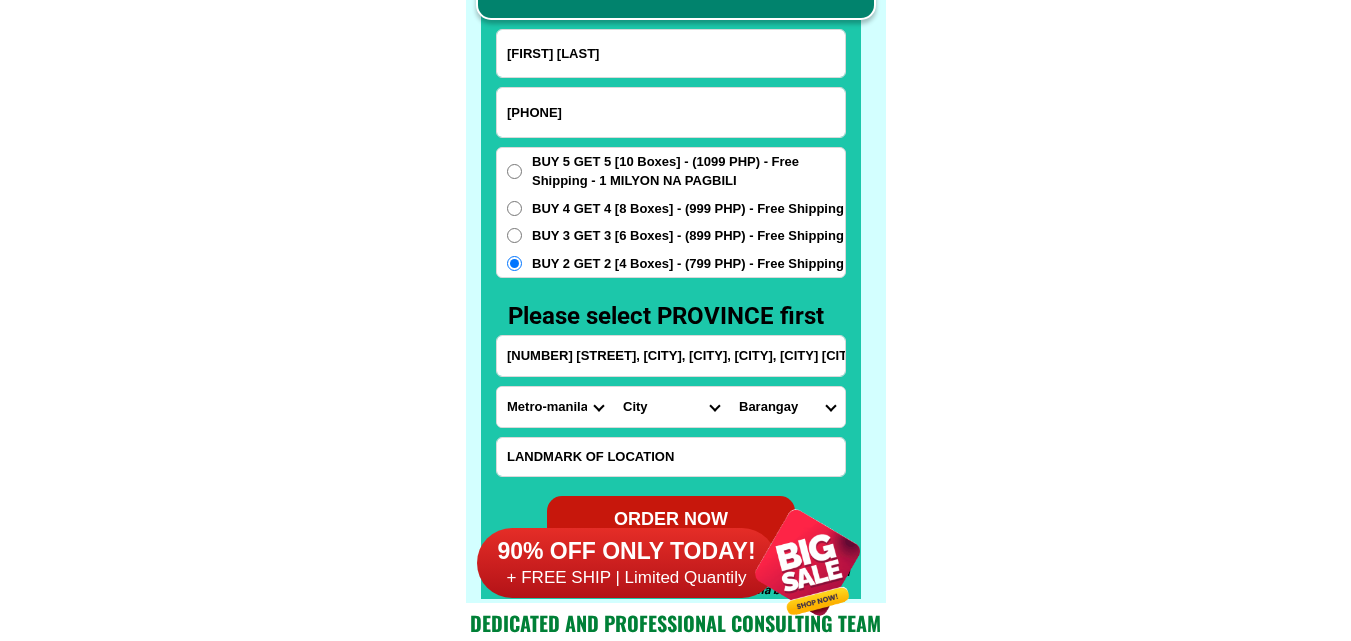 click on "City Binondo CALOOCAN Ermita Intramuros Las-pinas Makati Malabon-city Malate Mandaluyong Marikina Metro-manila-sampaloc Metro-manila-san-juan Metro-manila-san-miguel Metro-manila-san-nicolas Metro-manila-santa-ana Metro-manila-santa-mesa Muntinlupa Navotas-city North-caloocan Paco Pandacan Paranaque Pasay Pasig Pateros Port-area Quezon-city Quiapo SANTA-CRUZ SANTA-CRUZ Taguig TONDO I/II TONDO I/II Valenzuela-city" at bounding box center [671, 407] 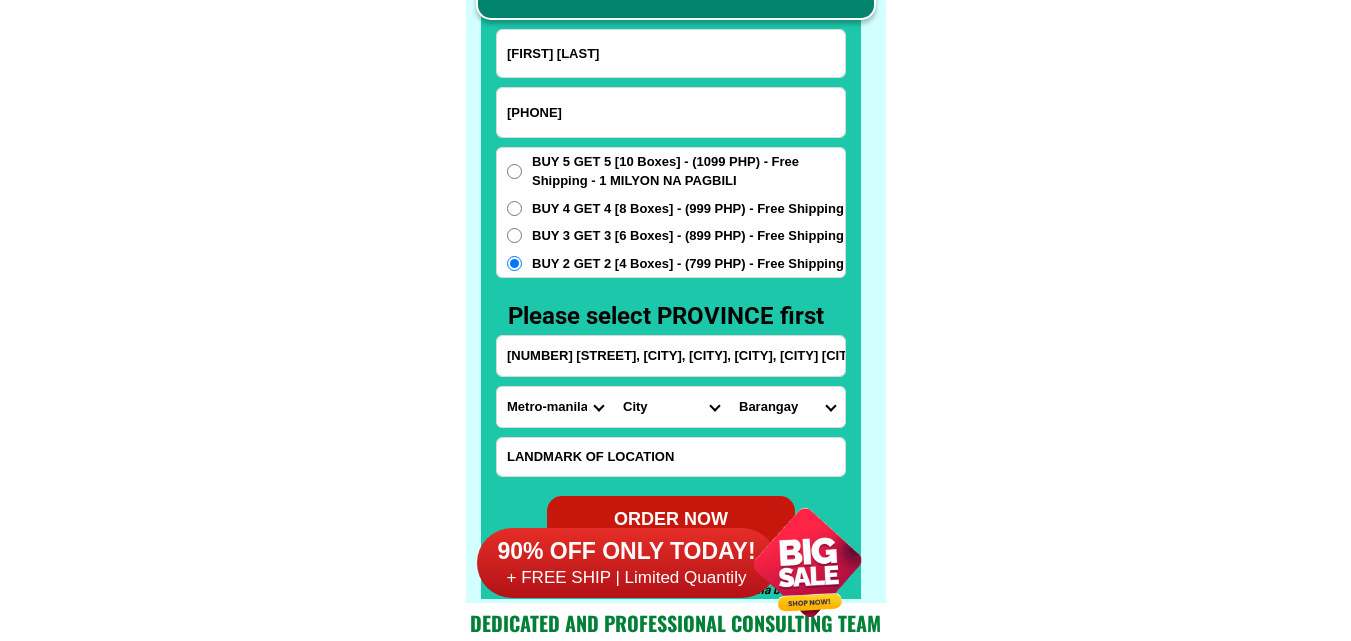 select on "63_2199773" 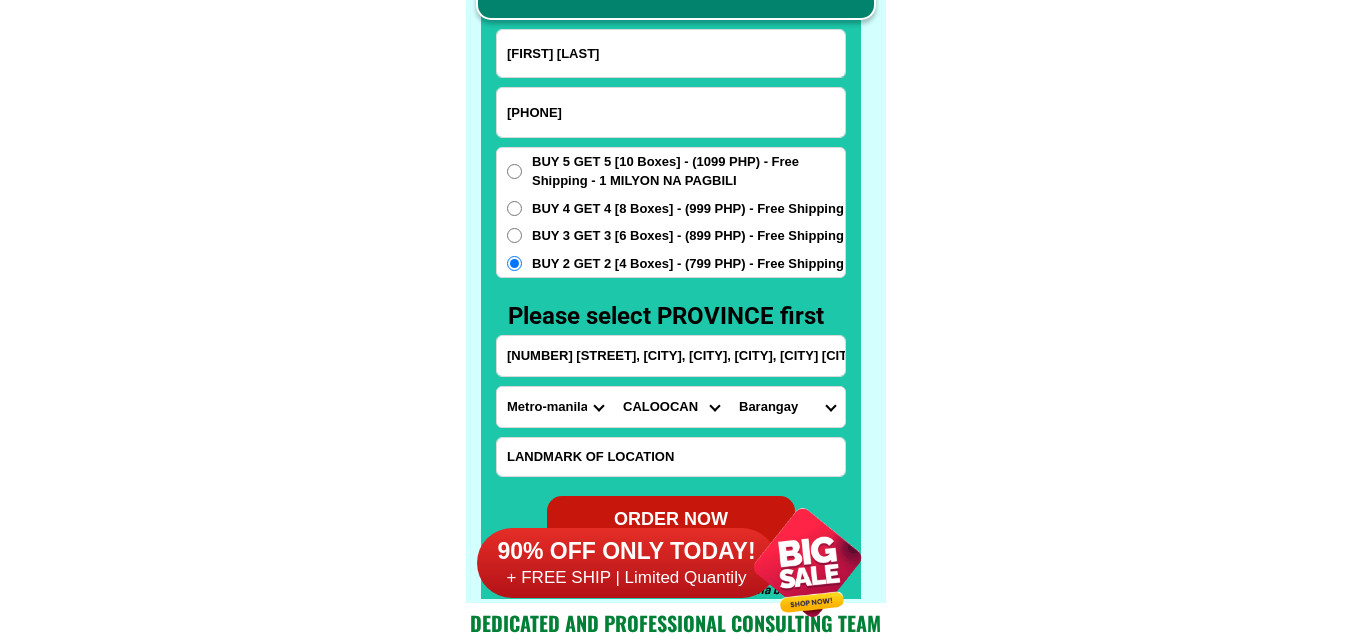 click on "City Binondo CALOOCAN Ermita Intramuros Las-pinas Makati Malabon-city Malate Mandaluyong Marikina Metro-manila-sampaloc Metro-manila-san-juan Metro-manila-san-miguel Metro-manila-san-nicolas Metro-manila-santa-ana Metro-manila-santa-mesa Muntinlupa Navotas-city North-caloocan Paco Pandacan Paranaque Pasay Pasig Pateros Port-area Quezon-city Quiapo SANTA-CRUZ SANTA-CRUZ Taguig TONDO I/II TONDO I/II Valenzuela-city" at bounding box center [671, 407] 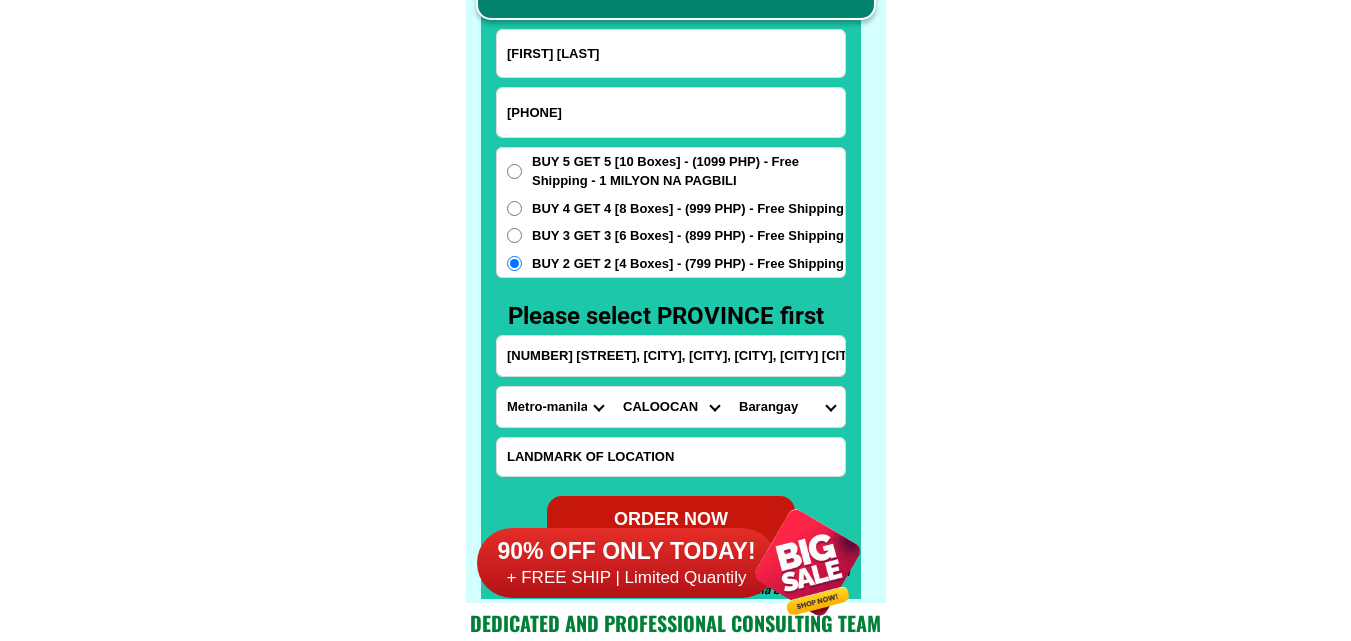 click on "[NUMBER] [STREET], [CITY], [CITY], [CITY], [CITY] [CITY] [NUMBER]" at bounding box center [671, 356] 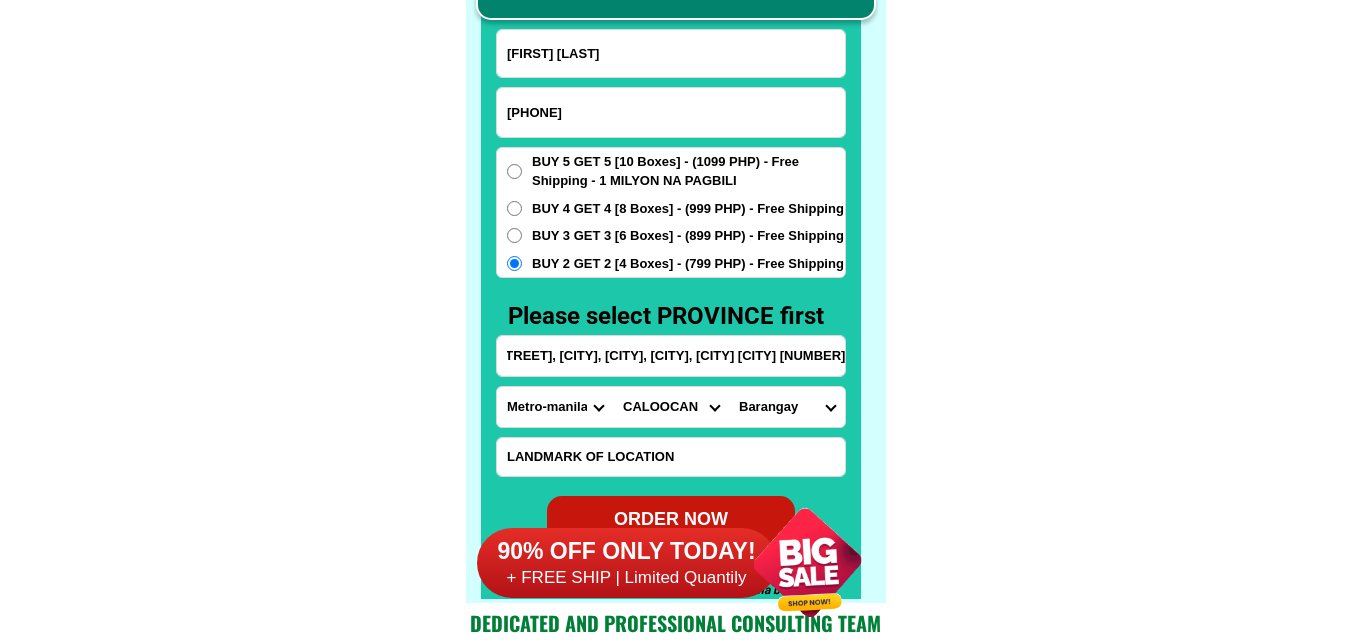 scroll, scrollTop: 0, scrollLeft: 127, axis: horizontal 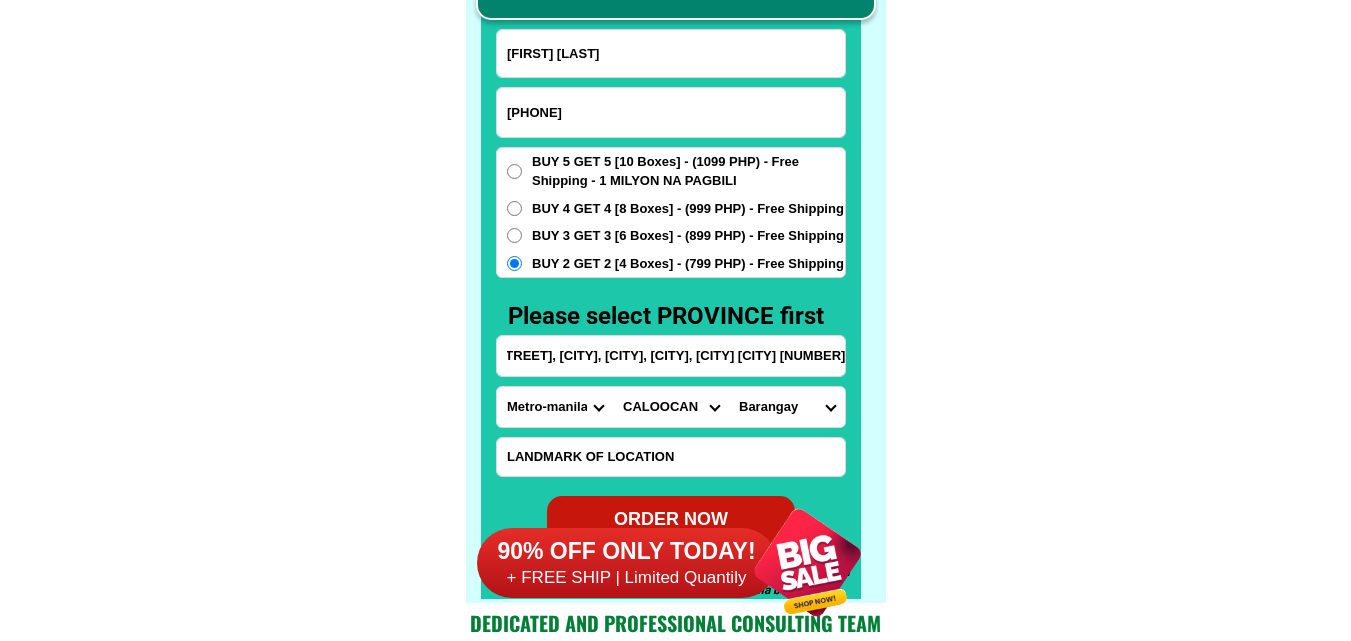 click on "Barangay Barangay 1 Barangay 10 Barangay 100 Barangay 101 Barangay 102 Barangay 103 Barangay 104 Barangay 105 Barangay 106 Barangay 107 Barangay 108 Barangay 109 Barangay 11 Barangay 110 Barangay 111 Barangay 112 Barangay 113 Barangay 114 Barangay 115 Barangay 116 Barangay 117 Barangay 118 Barangay 119 Barangay 12 Barangay 120 Barangay 121 Barangay 122 Barangay 123 Barangay 124 Barangay 125 Barangay 126 Barangay 127 Barangay 128 Barangay 129 Barangay 13 Barangay 130 Barangay 131 Barangay 132 Barangay 133 Barangay 134 Barangay 135 Barangay 136 Barangay 137 Barangay 138 Barangay 139 Barangay 14 Barangay 140 Barangay 141 Barangay 142 Barangay 143 Barangay 144 Barangay 145 Barangay 146 Barangay 147 Barangay 148 Barangay 149 Barangay 15 Barangay 150 Barangay 151 Barangay 152 Barangay 153 Barangay 154 Barangay 155 Barangay 156 Barangay 157 Barangay 158 Barangay 159 Barangay 16 Barangay 160 Barangay 161 Barangay 162 Barangay 163 Barangay 164 Barangay 165 Barangay 166 Barangay 167 Barangay 168 Barangay 169 Barangay 2" at bounding box center [787, 407] 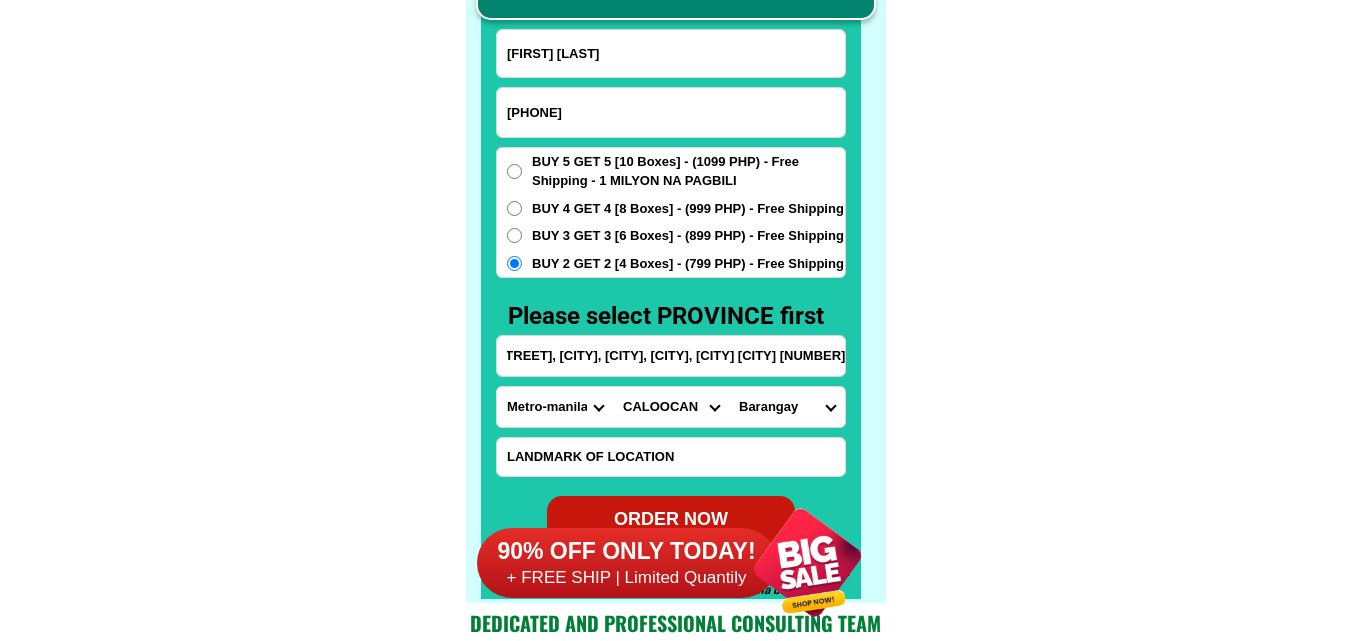 scroll, scrollTop: 0, scrollLeft: 0, axis: both 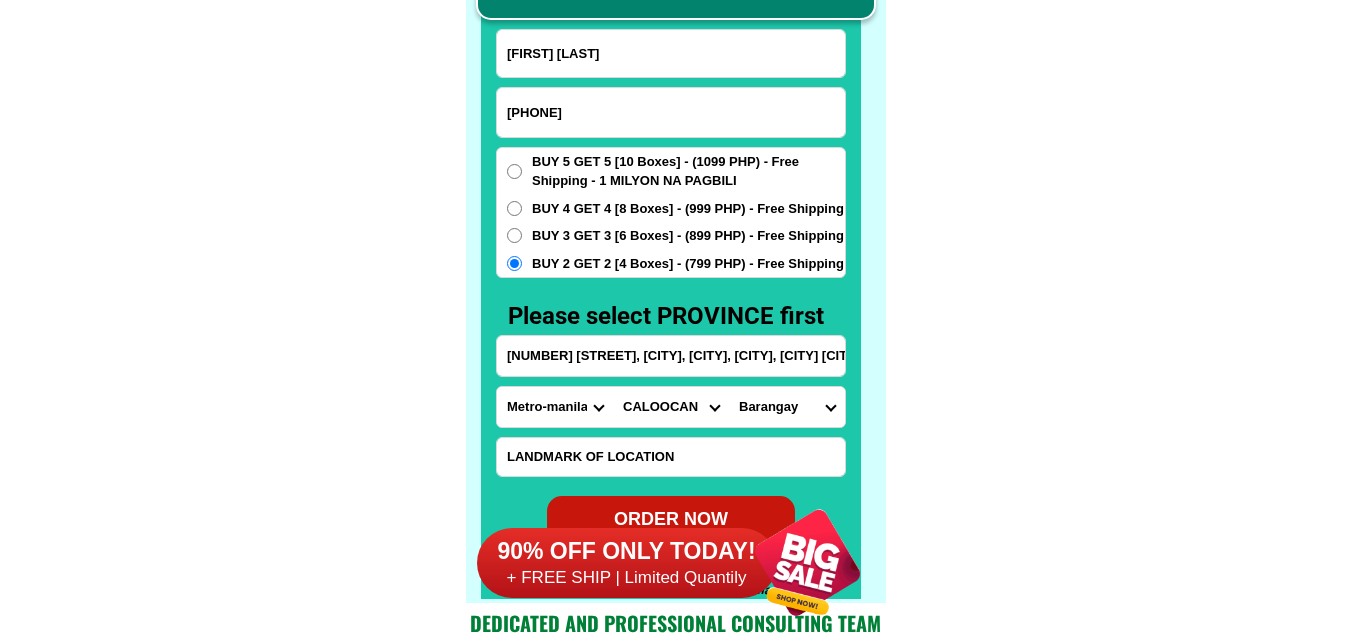 select on "63_2199773661" 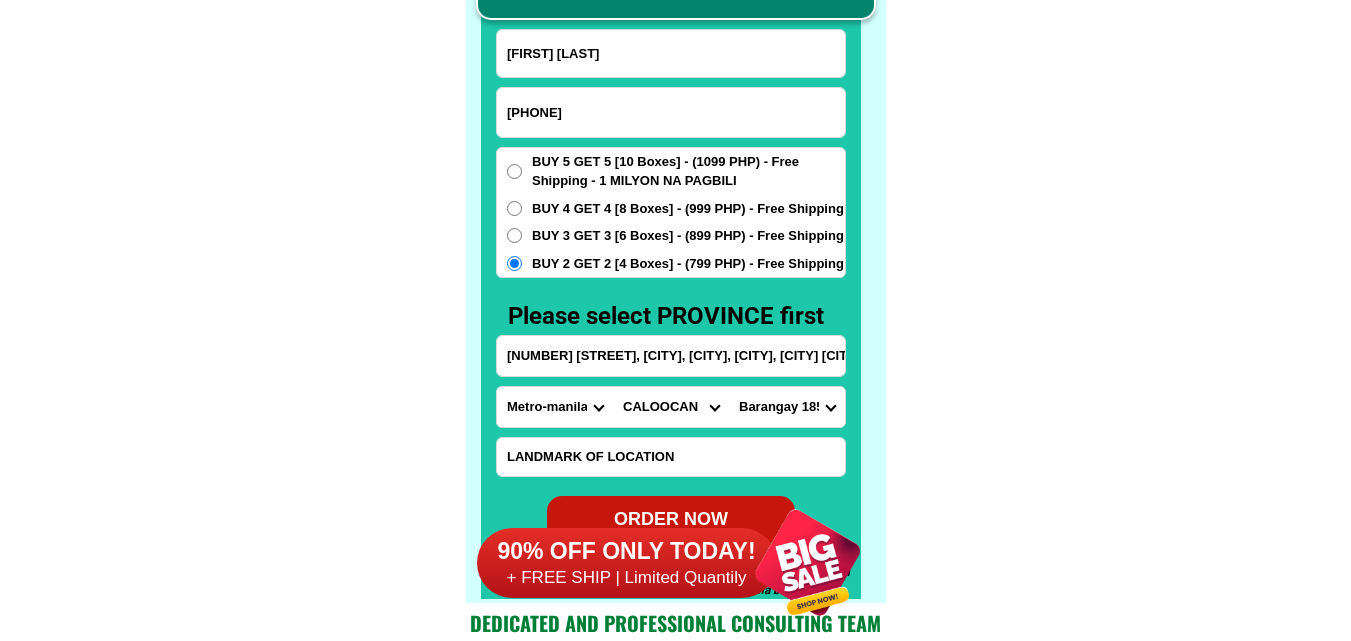 click on "Barangay Barangay 1 Barangay 10 Barangay 100 Barangay 101 Barangay 102 Barangay 103 Barangay 104 Barangay 105 Barangay 106 Barangay 107 Barangay 108 Barangay 109 Barangay 11 Barangay 110 Barangay 111 Barangay 112 Barangay 113 Barangay 114 Barangay 115 Barangay 116 Barangay 117 Barangay 118 Barangay 119 Barangay 12 Barangay 120 Barangay 121 Barangay 122 Barangay 123 Barangay 124 Barangay 125 Barangay 126 Barangay 127 Barangay 128 Barangay 129 Barangay 13 Barangay 130 Barangay 131 Barangay 132 Barangay 133 Barangay 134 Barangay 135 Barangay 136 Barangay 137 Barangay 138 Barangay 139 Barangay 14 Barangay 140 Barangay 141 Barangay 142 Barangay 143 Barangay 144 Barangay 145 Barangay 146 Barangay 147 Barangay 148 Barangay 149 Barangay 15 Barangay 150 Barangay 151 Barangay 152 Barangay 153 Barangay 154 Barangay 155 Barangay 156 Barangay 157 Barangay 158 Barangay 159 Barangay 16 Barangay 160 Barangay 161 Barangay 162 Barangay 163 Barangay 164 Barangay 165 Barangay 166 Barangay 167 Barangay 168 Barangay 169 Barangay 2" at bounding box center [787, 407] 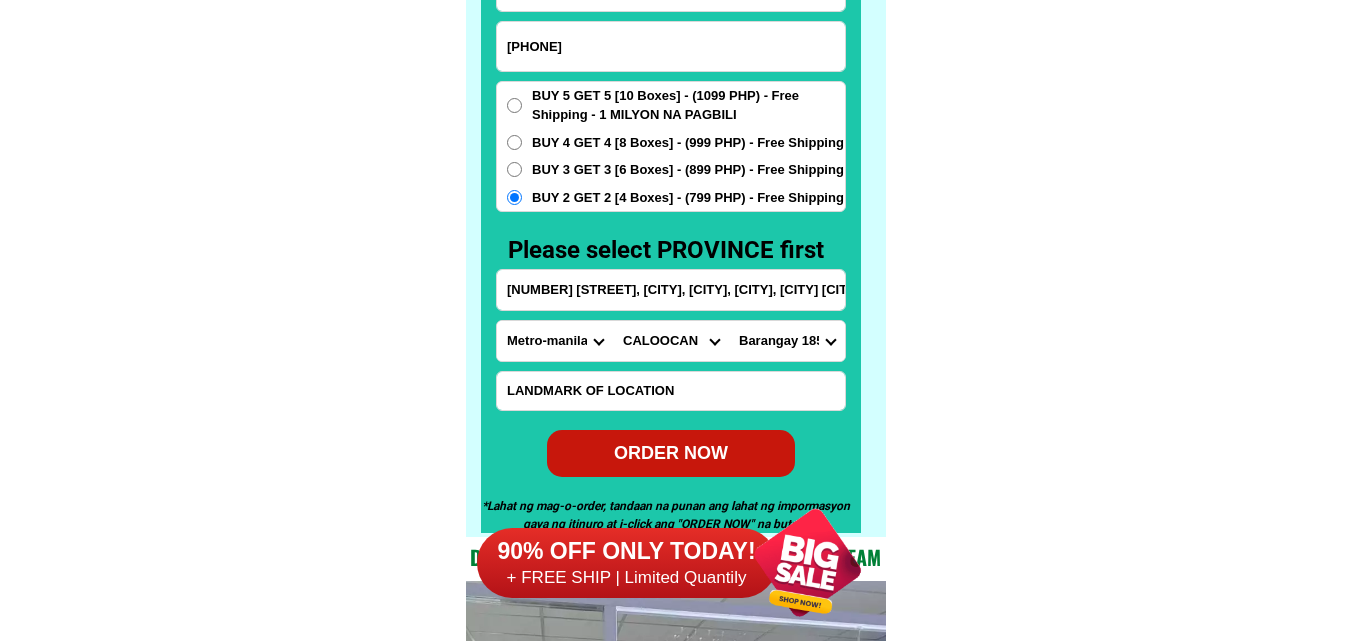 scroll, scrollTop: 15746, scrollLeft: 0, axis: vertical 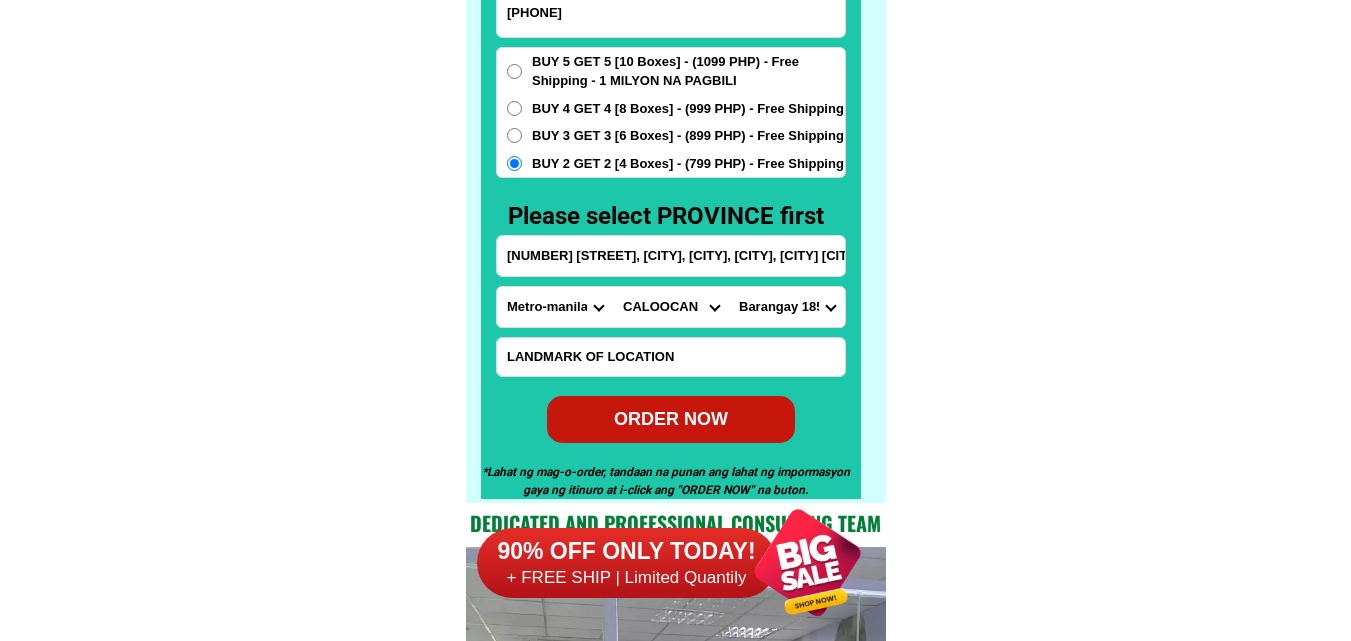 drag, startPoint x: 685, startPoint y: 417, endPoint x: 670, endPoint y: 416, distance: 15.033297 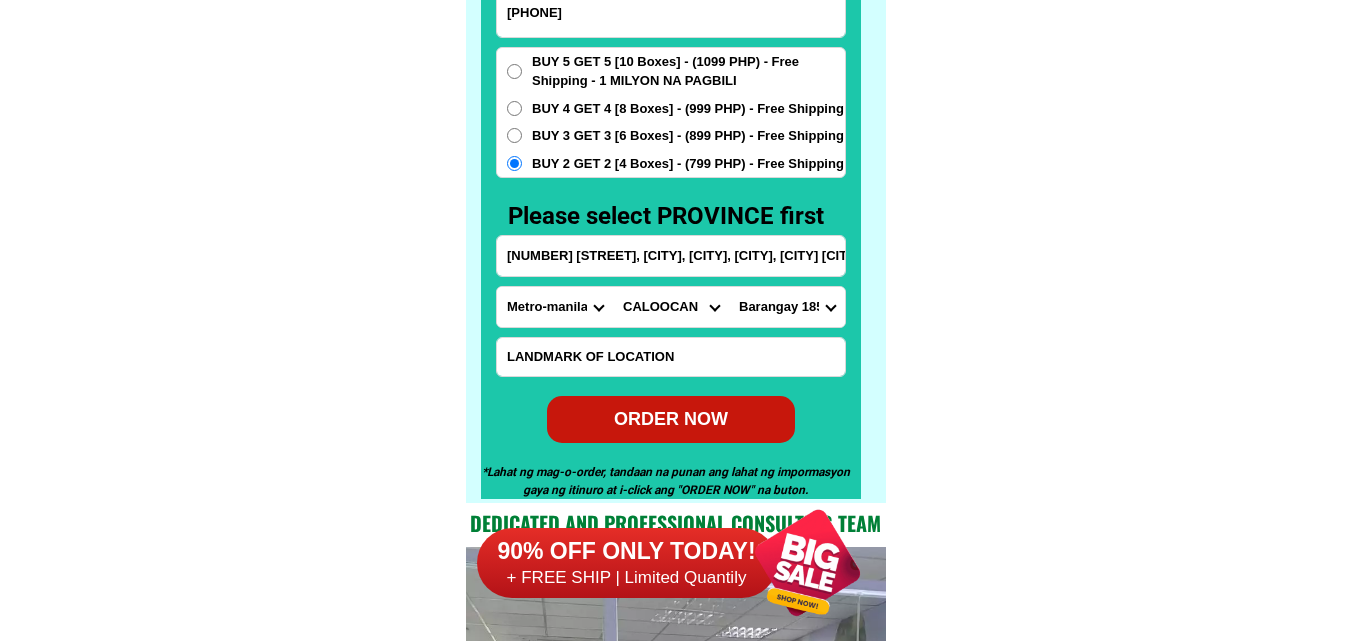 click on "ORDER NOW" at bounding box center [671, 419] 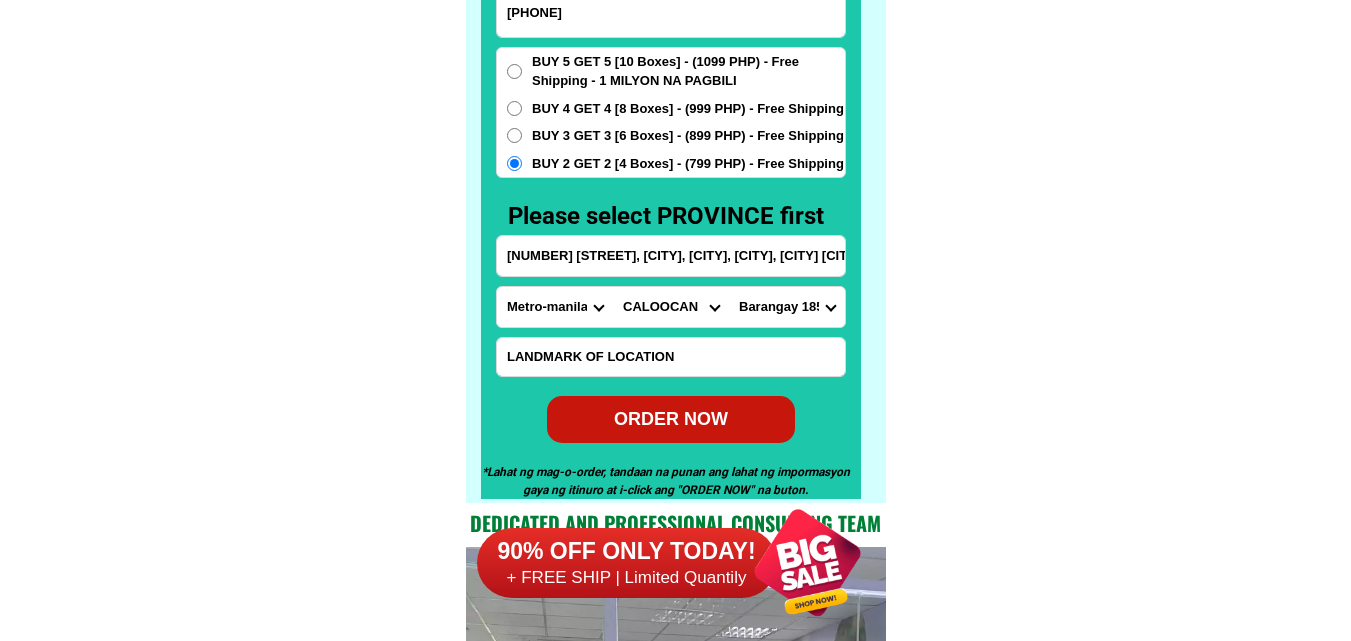 type on "[FIRST] [LAST]" 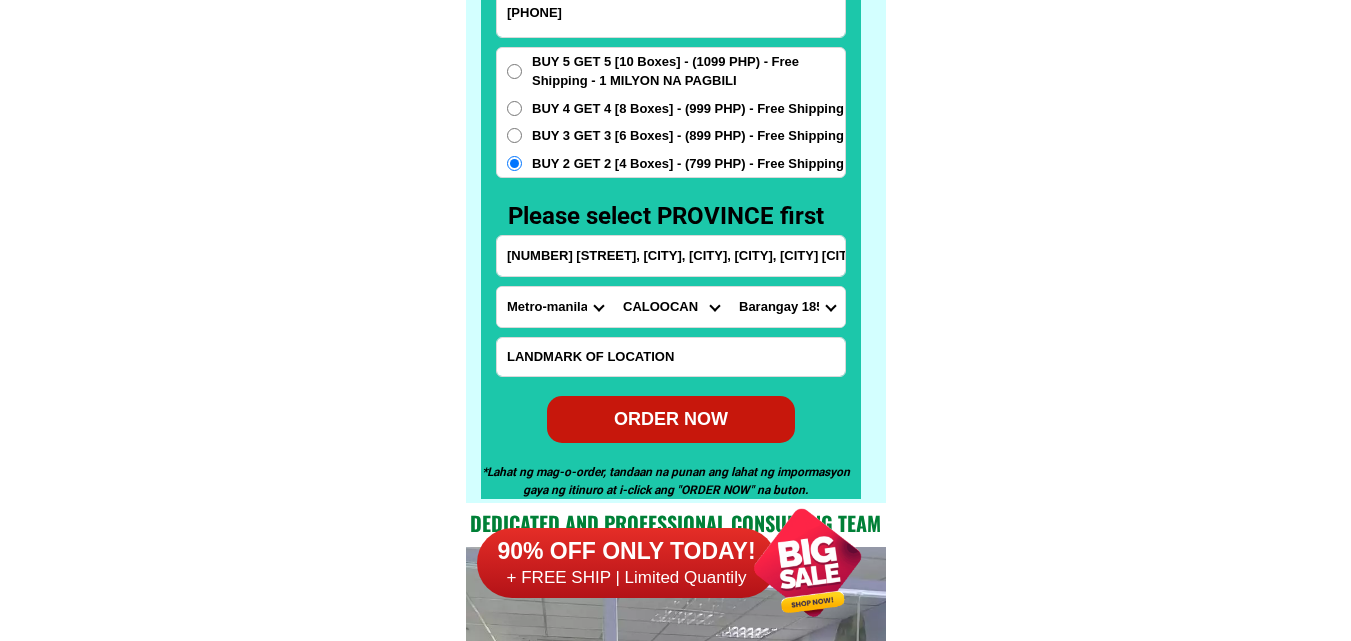 radio on "true" 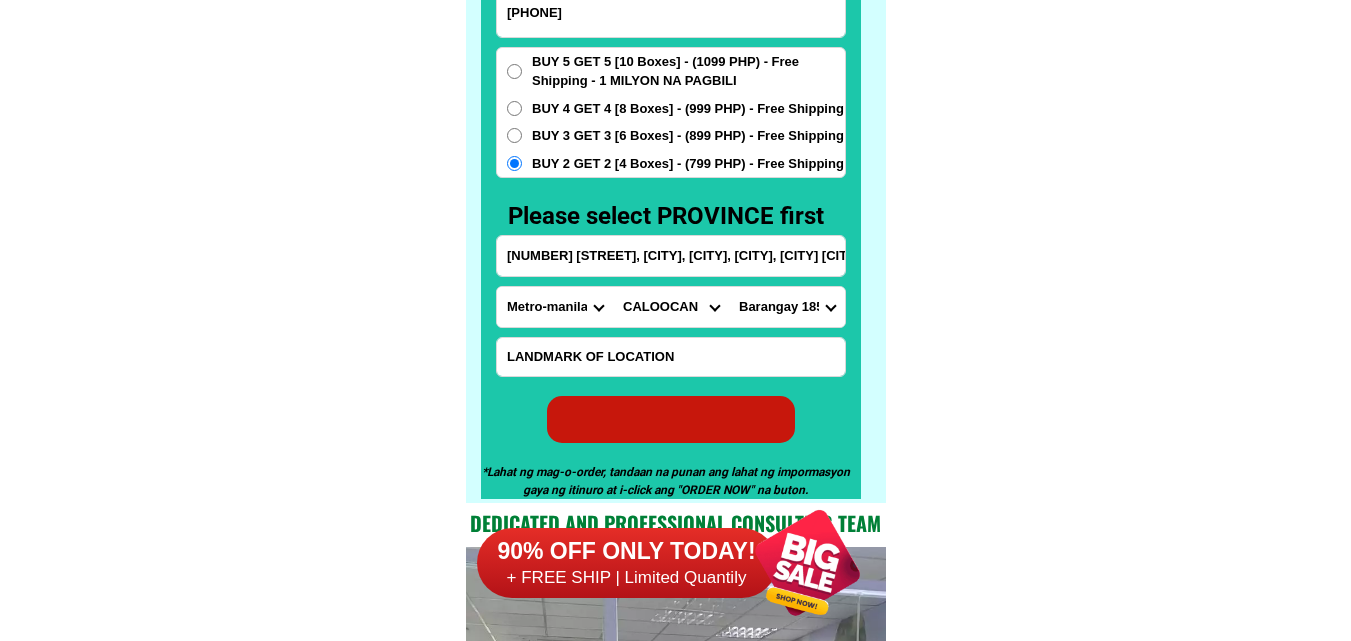 radio on "true" 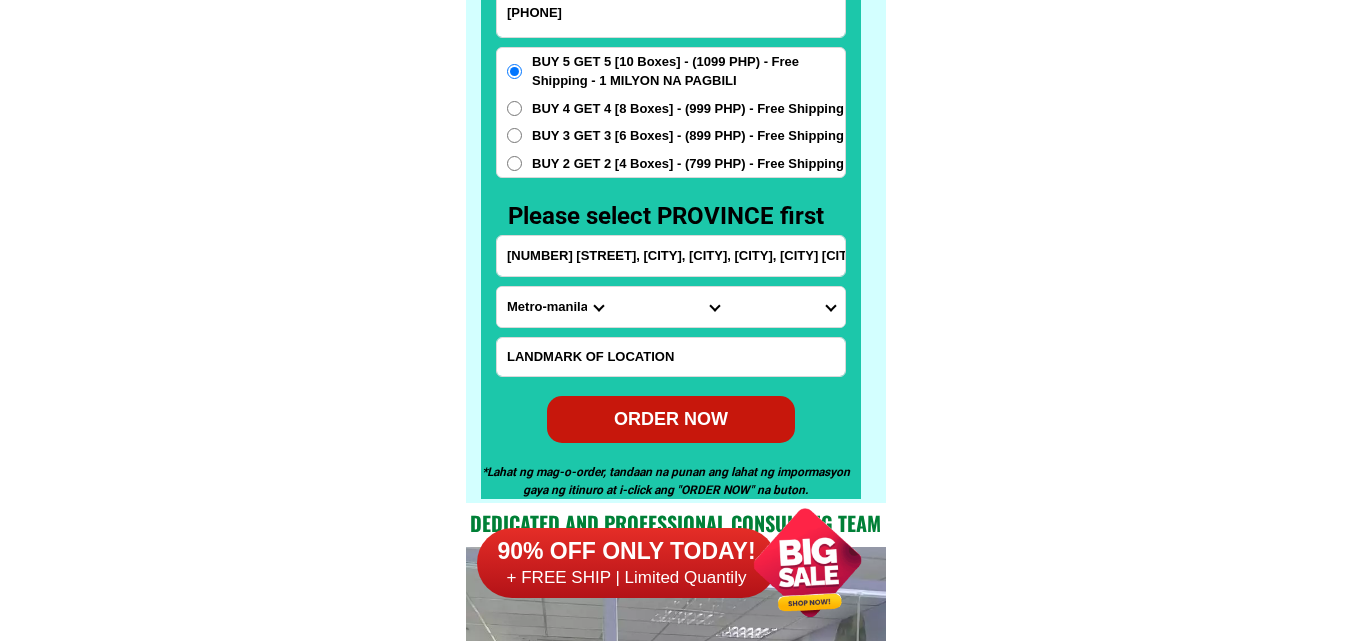 scroll, scrollTop: 15646, scrollLeft: 0, axis: vertical 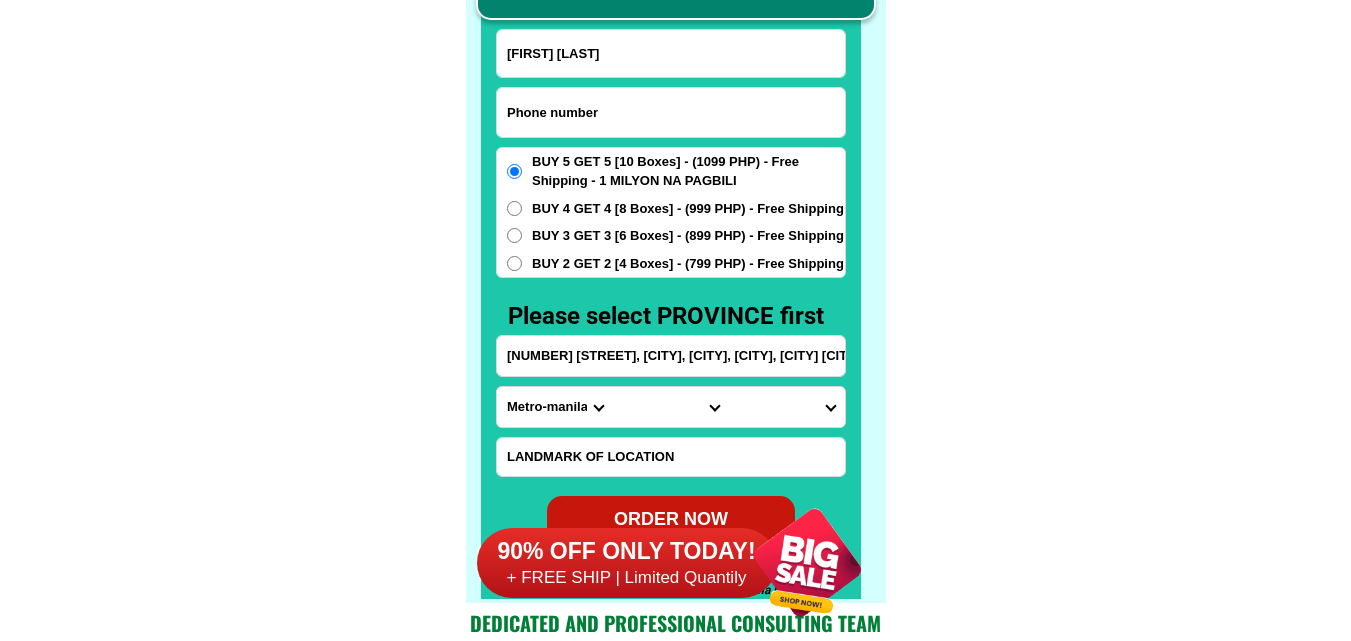 paste on "[PHONE]" 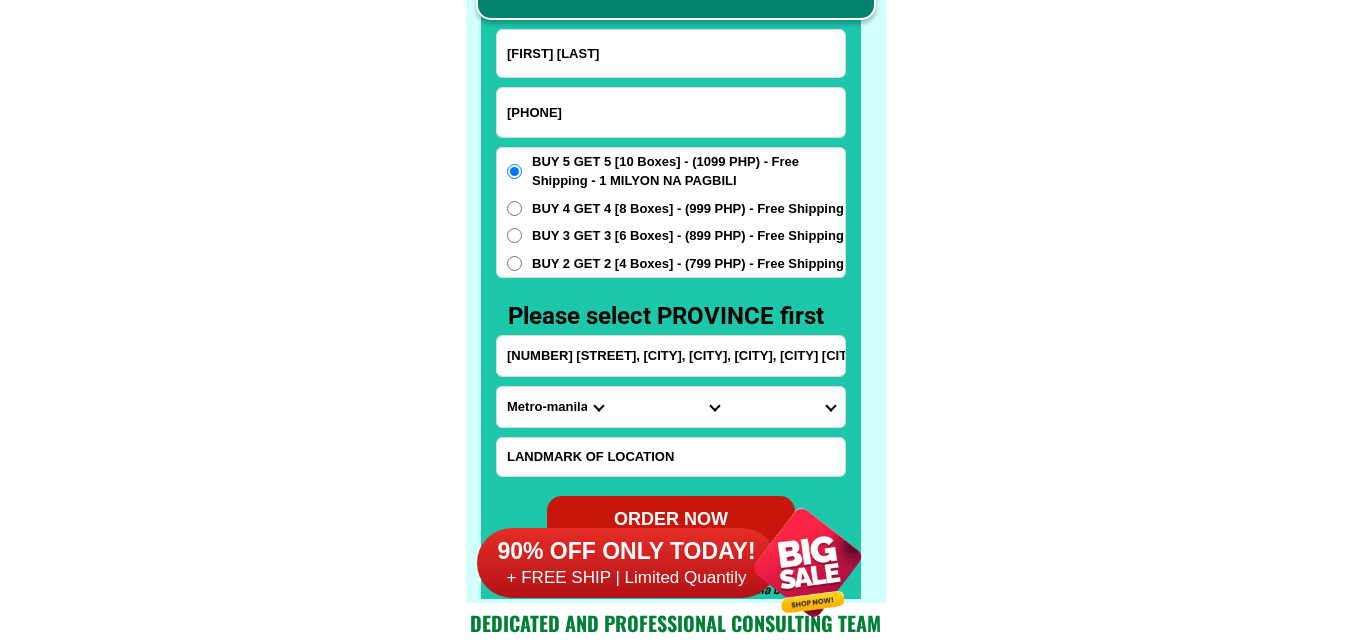click on "[PHONE]" at bounding box center [671, 112] 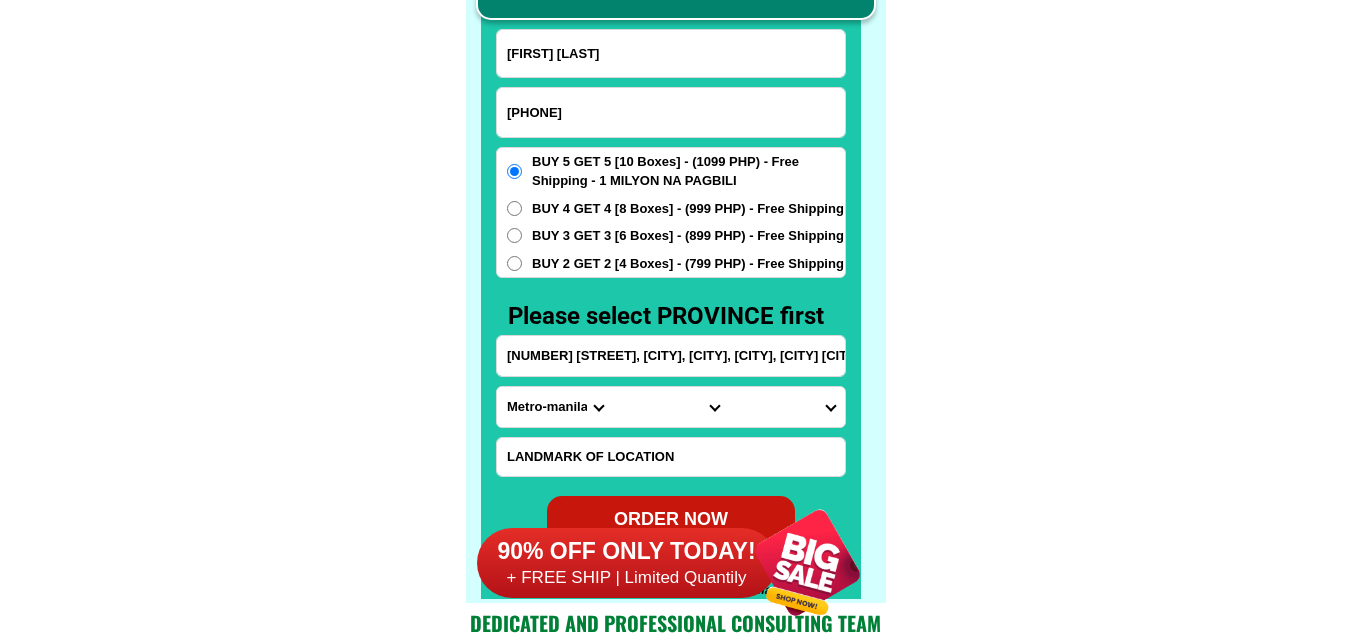 type on "[PHONE]" 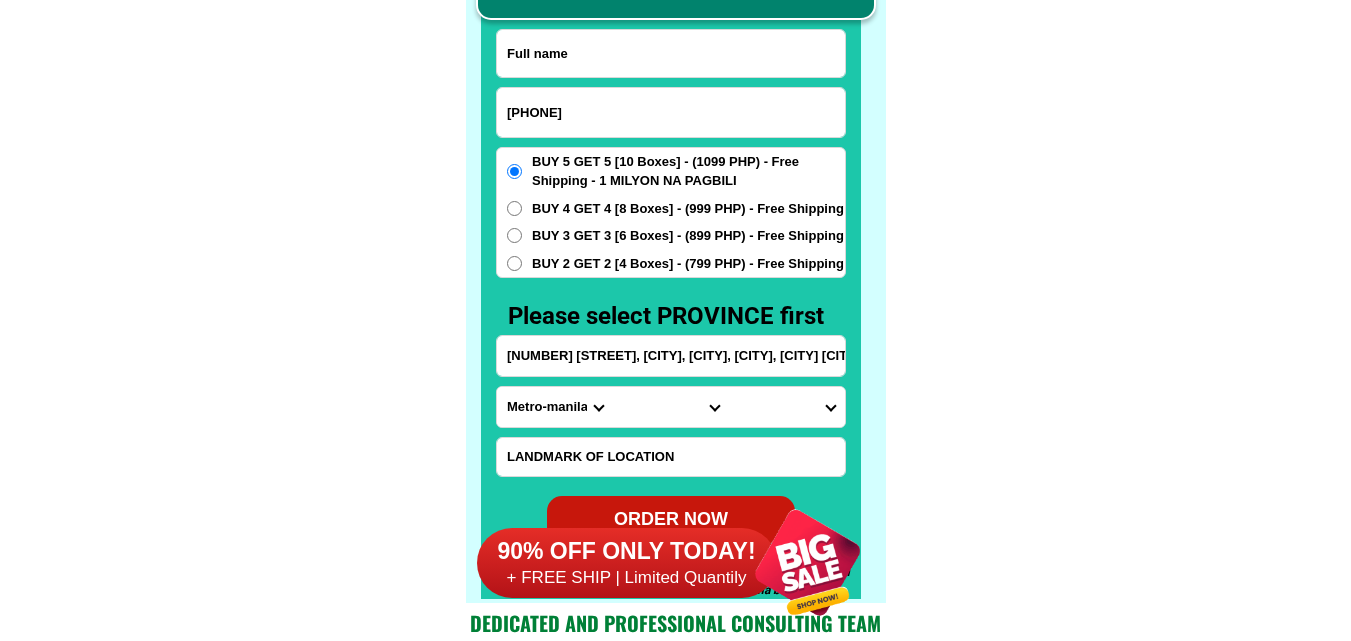 click at bounding box center [671, 53] 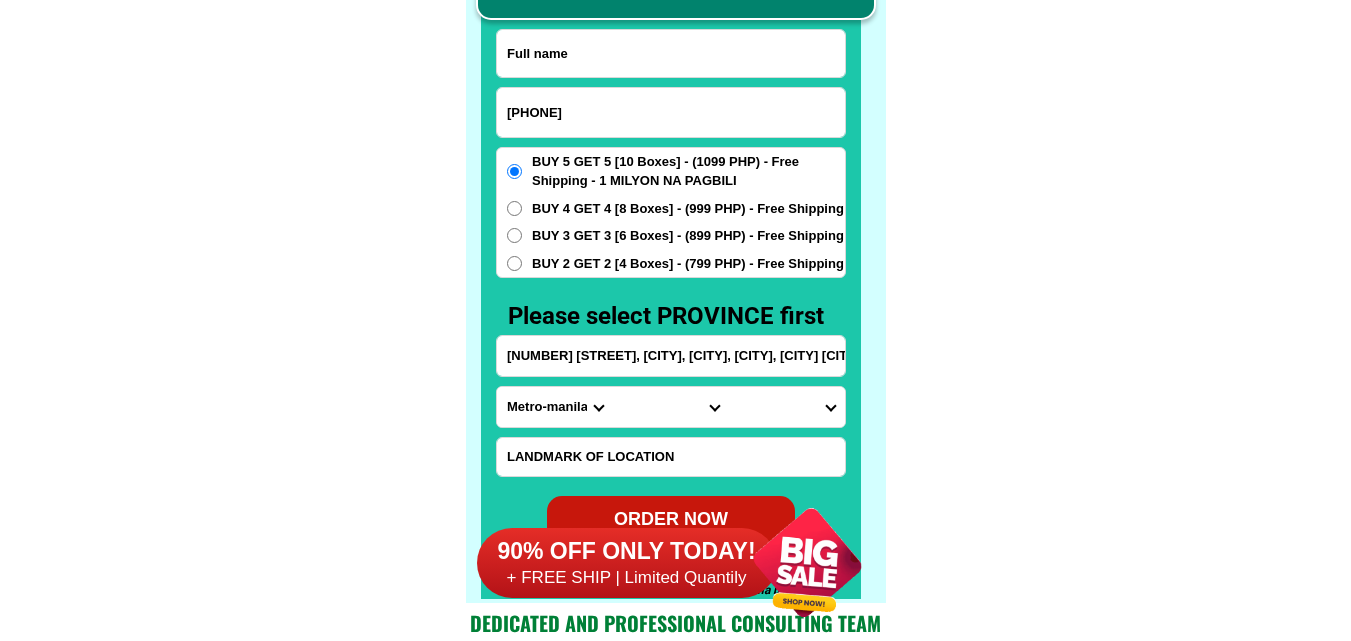 paste on "[PHONE]" 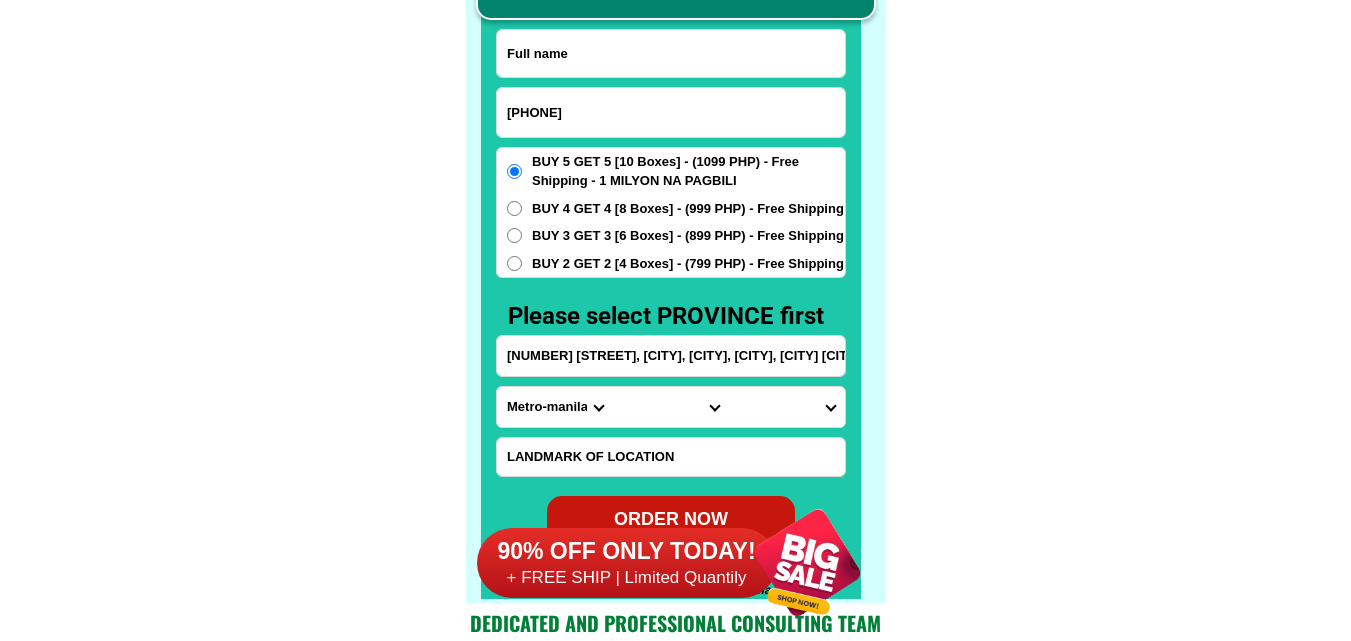 type on "[PHONE]" 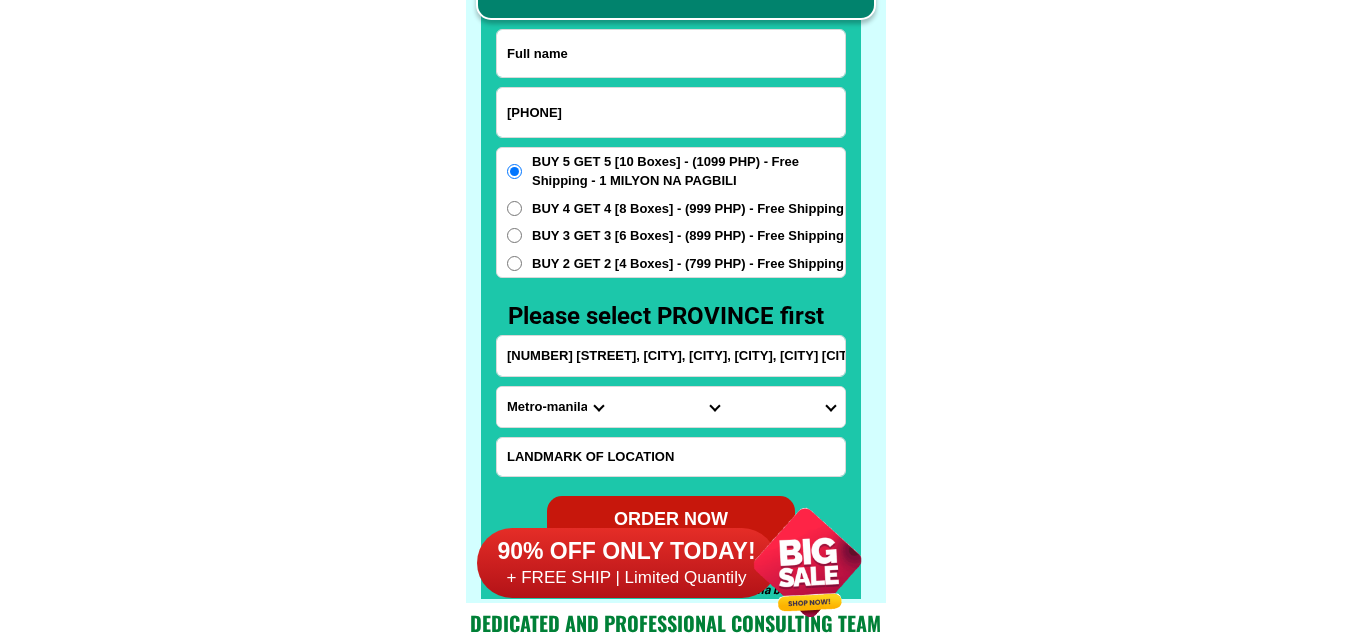 paste on "[FIRST] [LAST]" 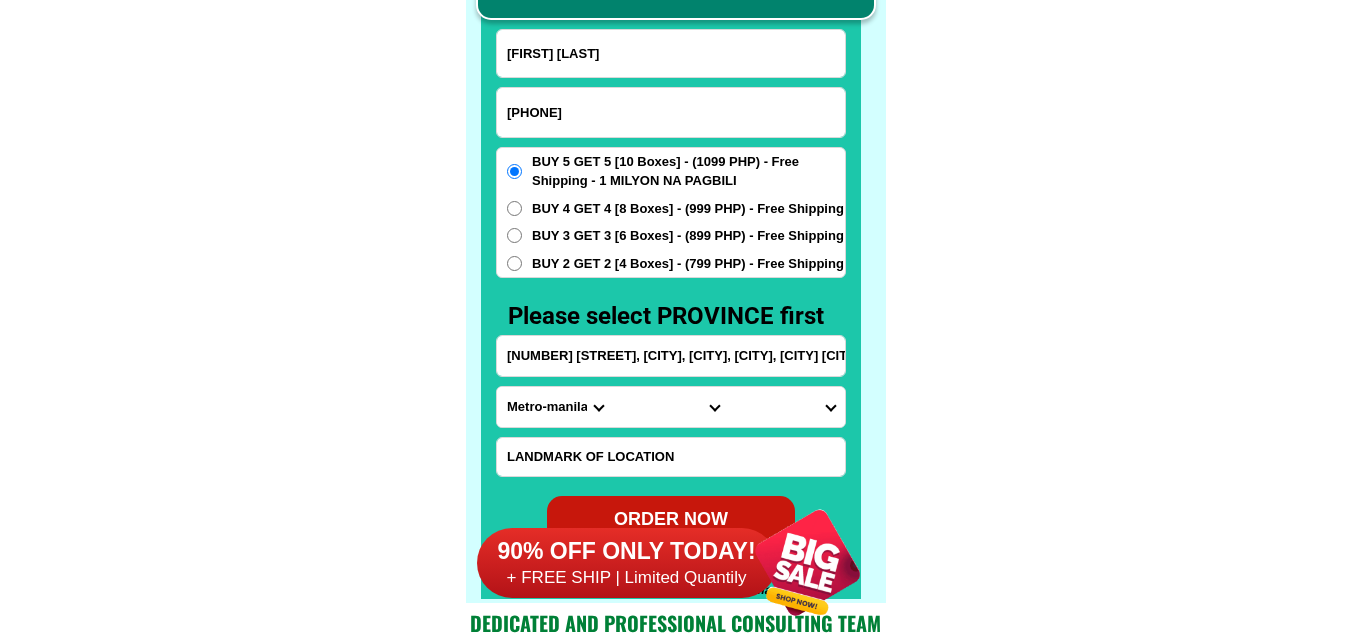 type on "[FIRST] [LAST]" 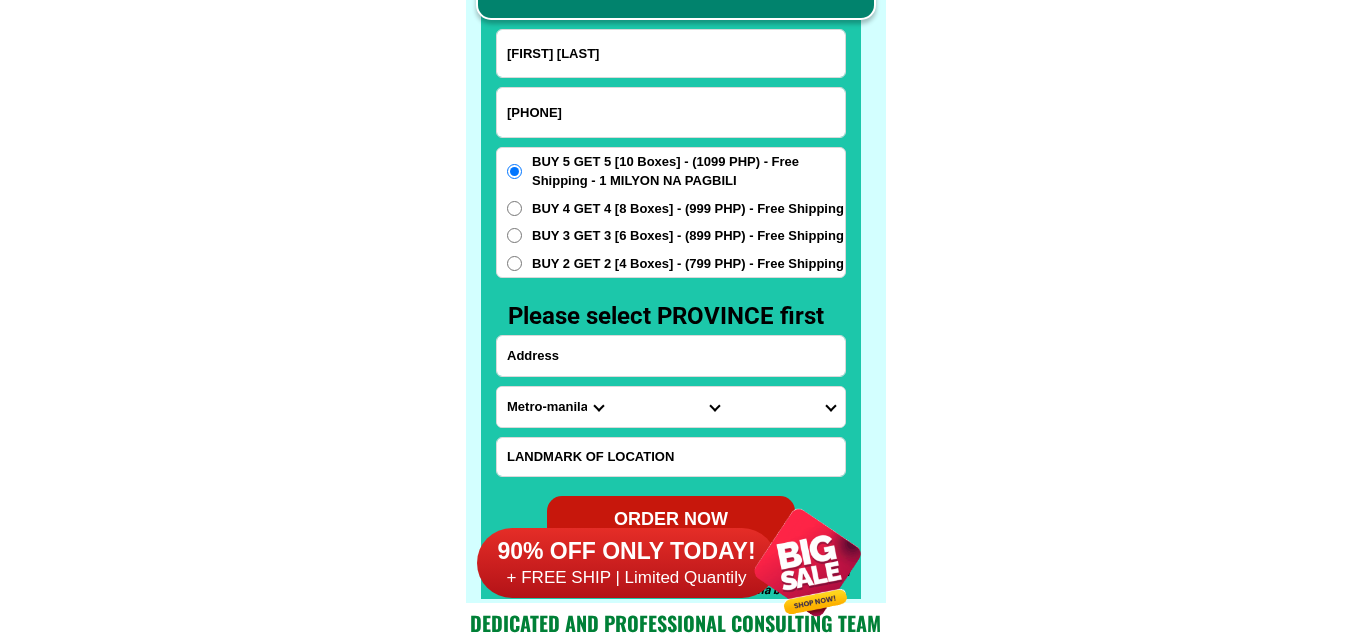 click at bounding box center (671, 356) 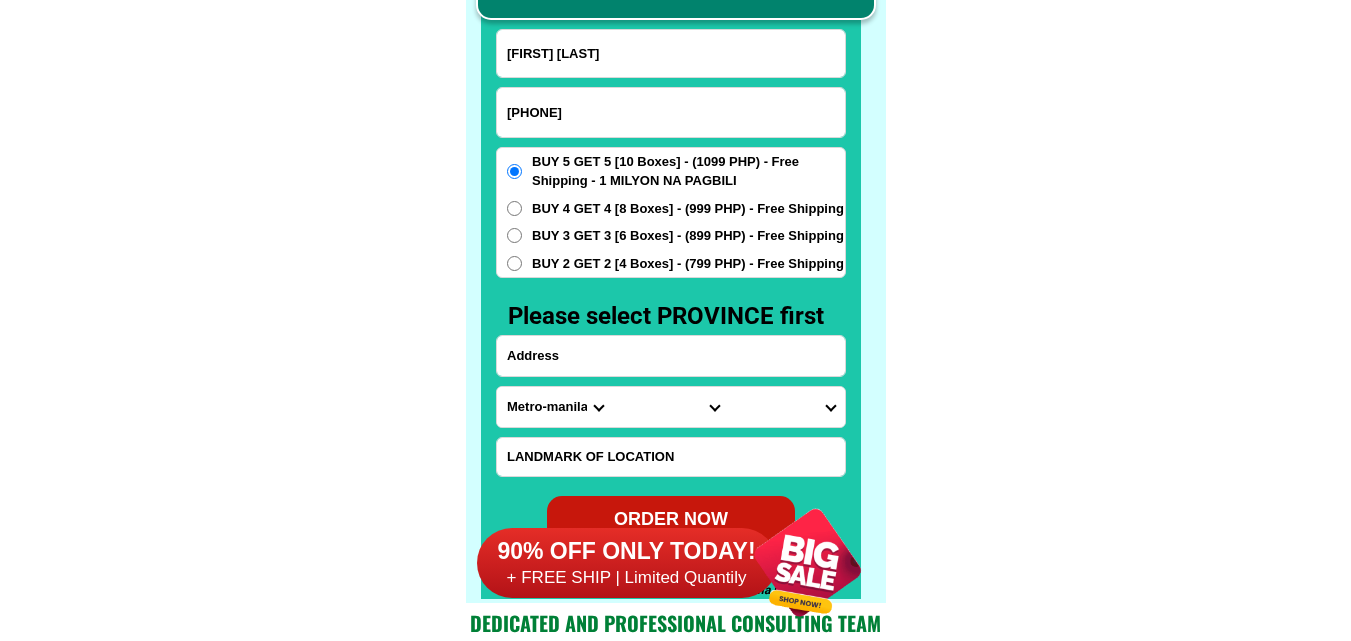 paste on "brgy sambG 2 cebucityinfront of  fatima chapel cebu city" 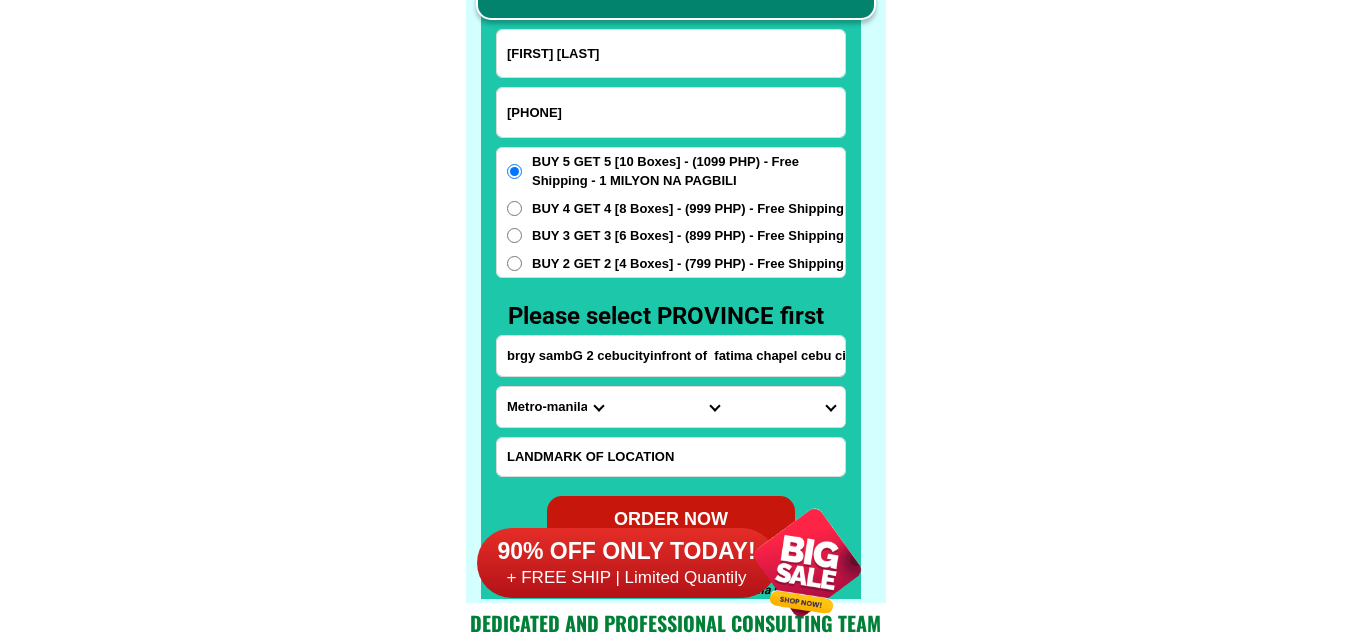scroll, scrollTop: 0, scrollLeft: 15, axis: horizontal 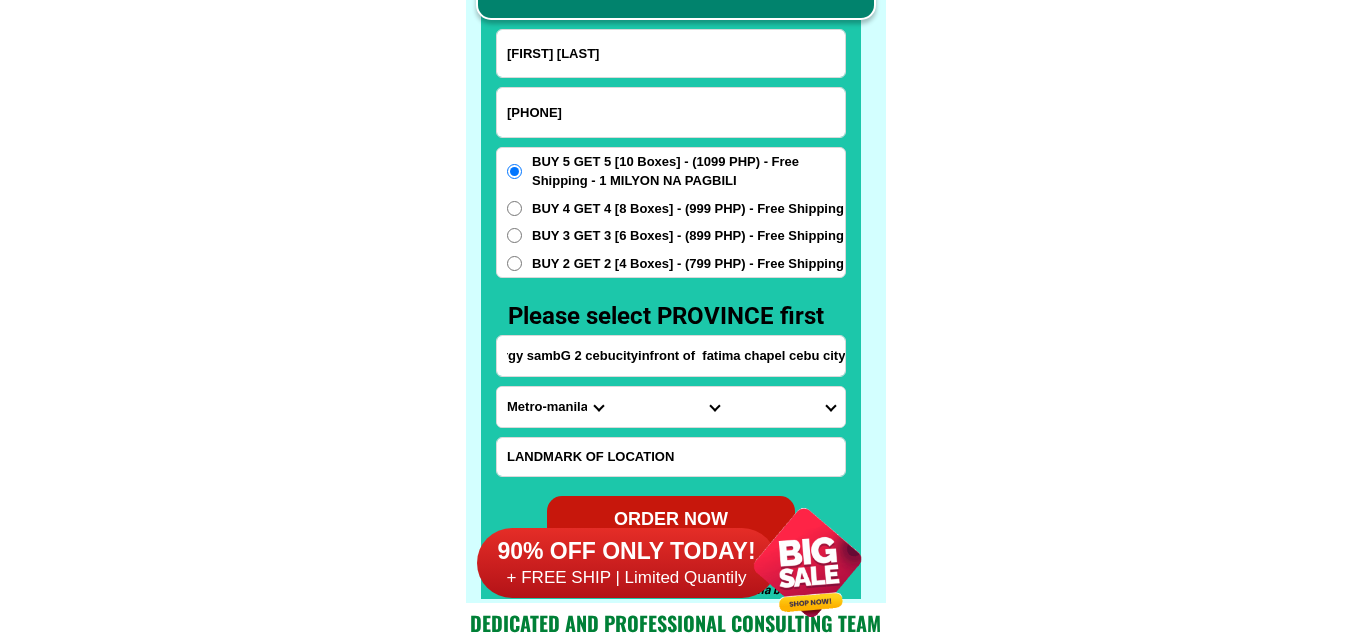 type on "brgy sambG 2 cebucityinfront of  fatima chapel cebu city" 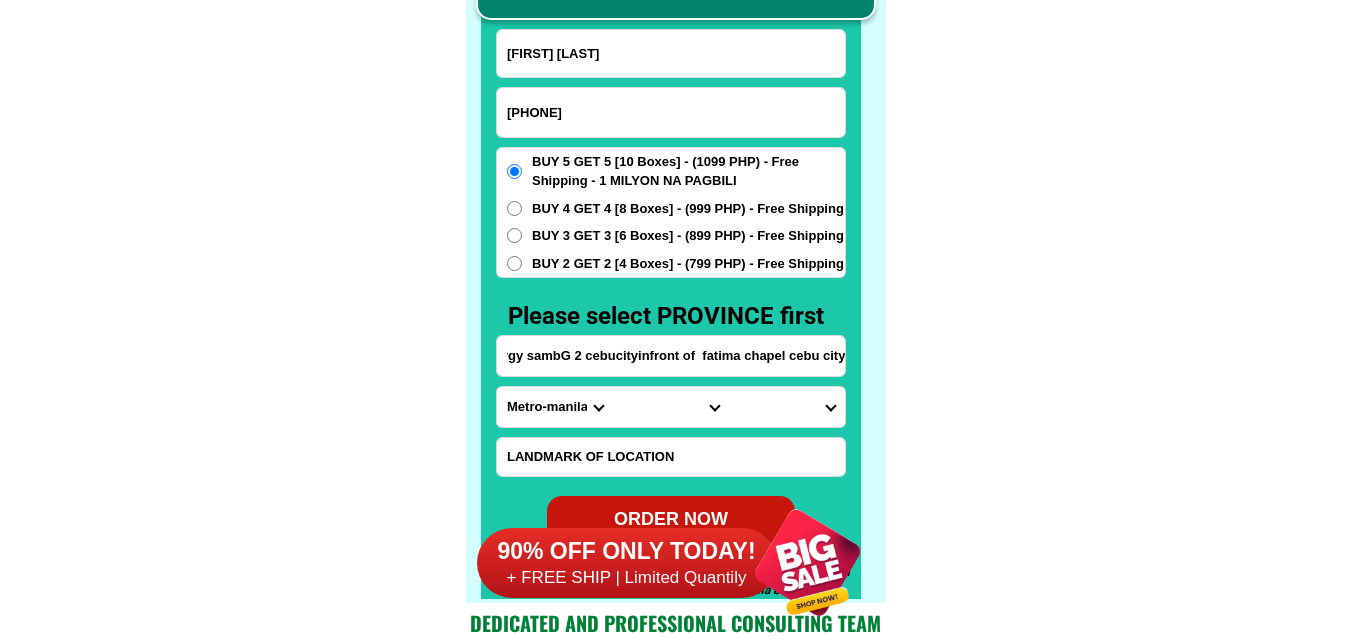 click on "Province Abra Agusan-del-norte Agusan-del-sur Aklan Albay Antique Apayao Aurora Basilan Bataan Batanes Batangas Benguet Biliran Bohol Bukidnon Bulacan Cagayan Camarines-norte Camarines-sur Camiguin Capiz Catanduanes Cavite Cebu Cotabato Davao-de-oro Davao-del-norte Davao-del-sur Davao-occidental Davao-oriental Dinagat-islands Eastern-samar Guimaras Ifugao Ilocos-norte Ilocos-sur Iloilo Isabela Kalinga La-union Laguna Lanao-del-norte Lanao-del-sur Leyte Maguindanao Marinduque Masbate Metro-manila Misamis-occidental Misamis-oriental Mountain-province Negros-occidental Negros-oriental Northern-samar Nueva-ecija Nueva-vizcaya Occidental-mindoro Oriental-mindoro Palawan Pampanga Pangasinan Quezon Quirino Rizal Romblon Sarangani Siquijor Sorsogon South-cotabato Southern-leyte Sultan-kudarat Sulu Surigao-del-norte Surigao-del-sur Tarlac Tawi-tawi Western-samar Zambales Zamboanga-del-norte Zamboanga-del-sur Zamboanga-sibugay" at bounding box center (555, 407) 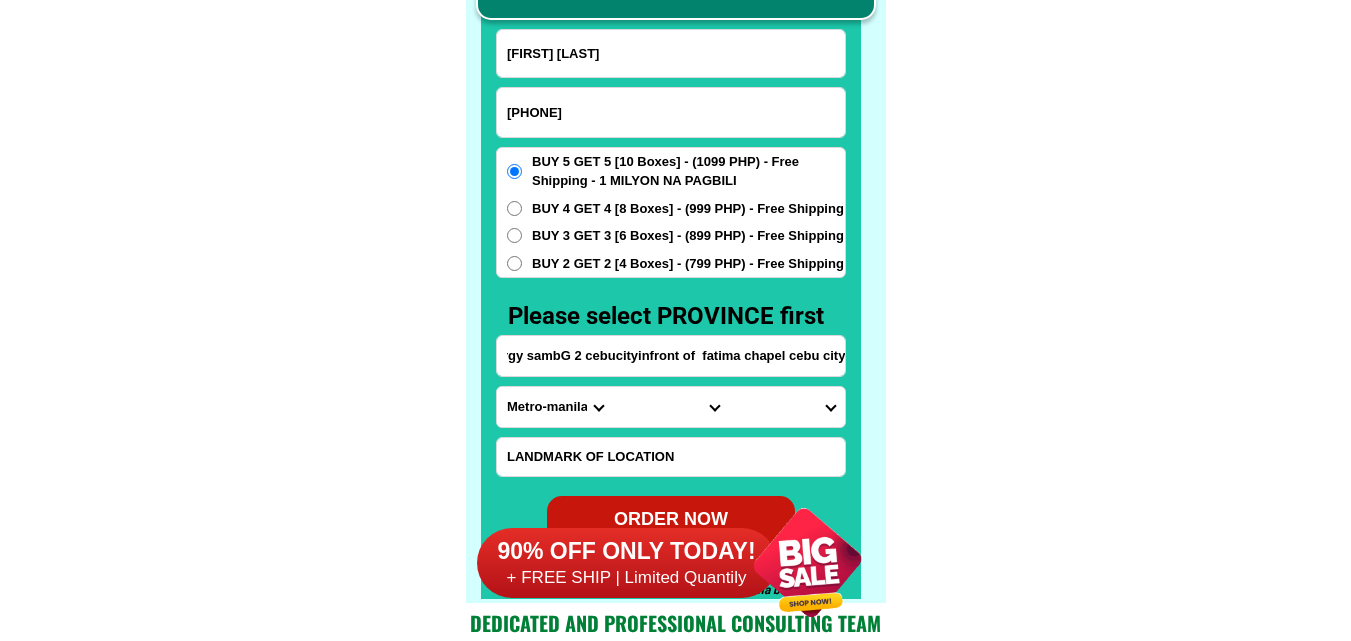scroll, scrollTop: 0, scrollLeft: 0, axis: both 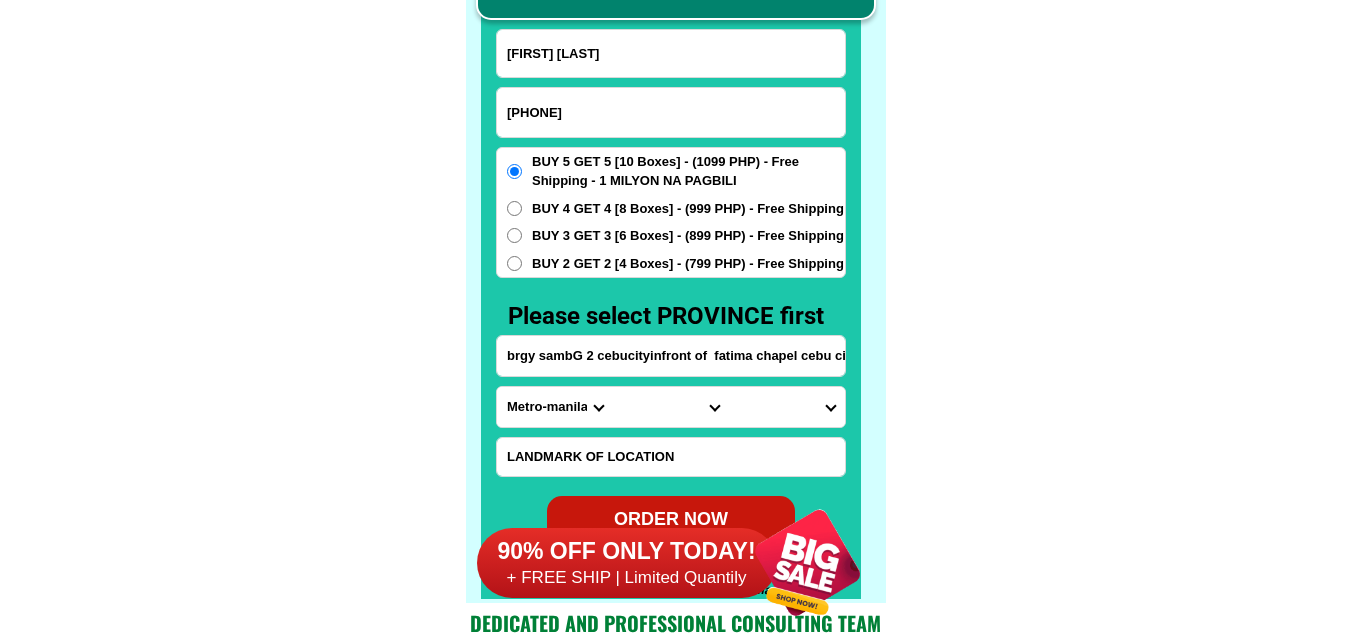 select on "63_8" 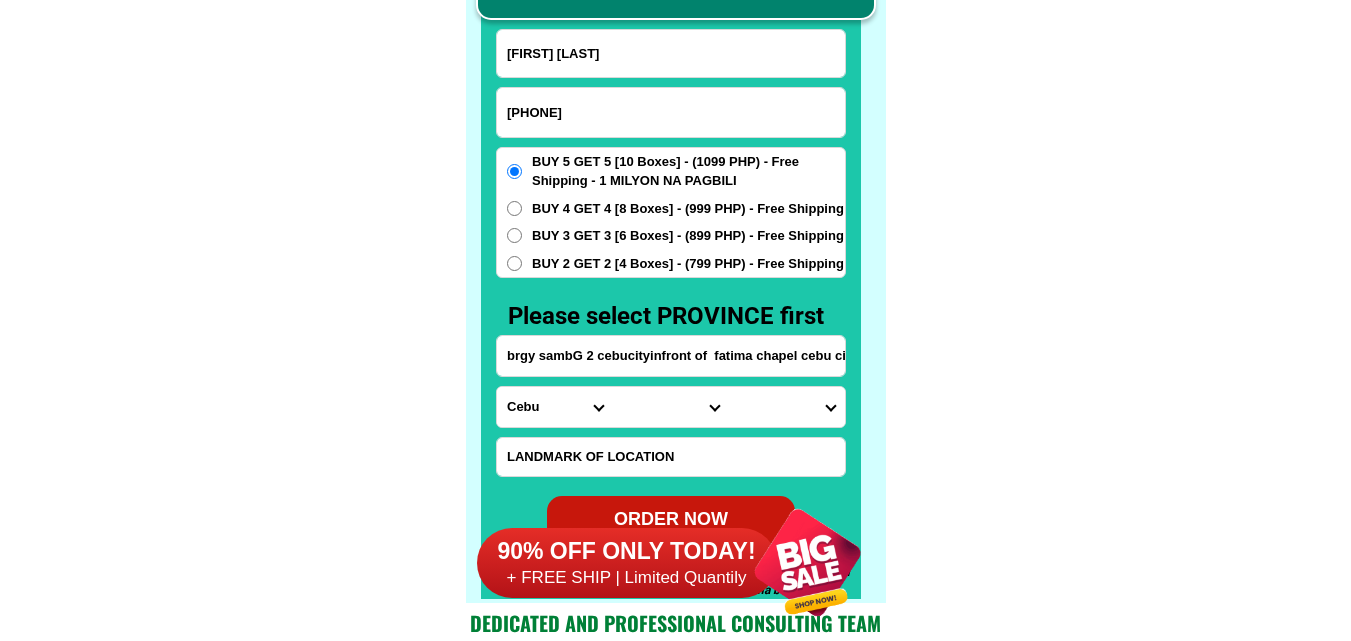 click on "Province Abra Agusan-del-norte Agusan-del-sur Aklan Albay Antique Apayao Aurora Basilan Bataan Batanes Batangas Benguet Biliran Bohol Bukidnon Bulacan Cagayan Camarines-norte Camarines-sur Camiguin Capiz Catanduanes Cavite Cebu Cotabato Davao-de-oro Davao-del-norte Davao-del-sur Davao-occidental Davao-oriental Dinagat-islands Eastern-samar Guimaras Ifugao Ilocos-norte Ilocos-sur Iloilo Isabela Kalinga La-union Laguna Lanao-del-norte Lanao-del-sur Leyte Maguindanao Marinduque Masbate Metro-manila Misamis-occidental Misamis-oriental Mountain-province Negros-occidental Negros-oriental Northern-samar Nueva-ecija Nueva-vizcaya Occidental-mindoro Oriental-mindoro Palawan Pampanga Pangasinan Quezon Quirino Rizal Romblon Sarangani Siquijor Sorsogon South-cotabato Southern-leyte Sultan-kudarat Sulu Surigao-del-norte Surigao-del-sur Tarlac Tawi-tawi Western-samar Zambales Zamboanga-del-norte Zamboanga-del-sur Zamboanga-sibugay" at bounding box center (555, 407) 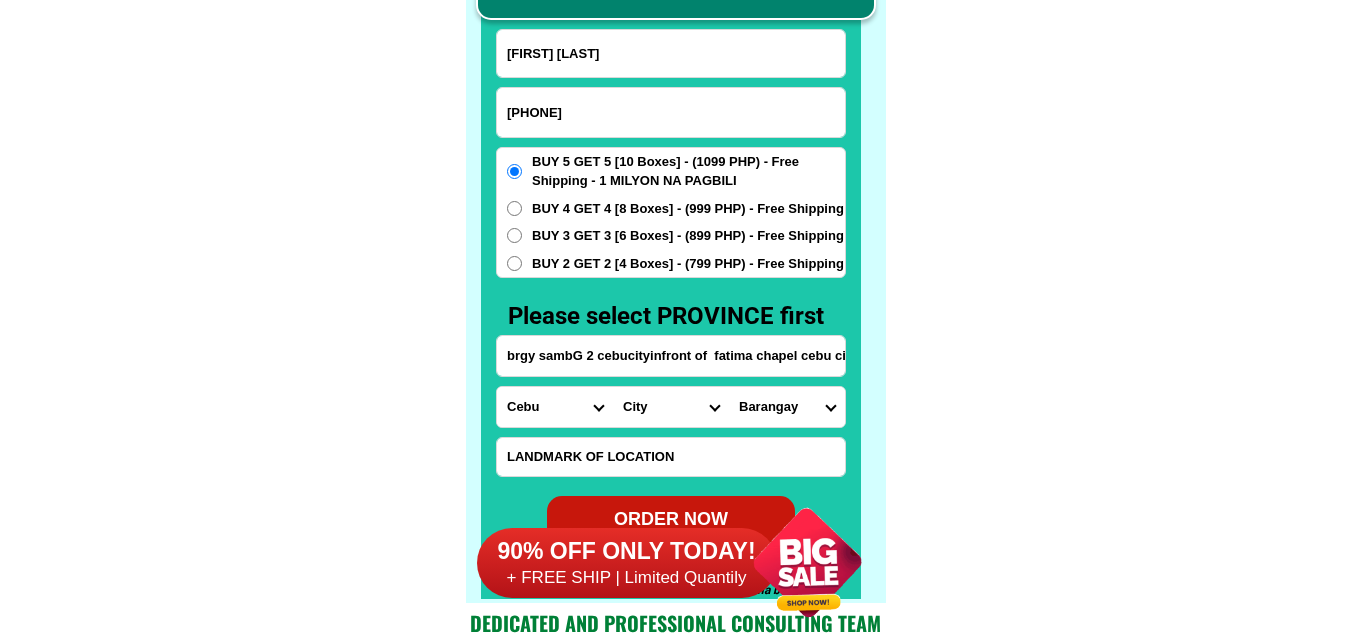 click on "City Alcoy Aloguinsan Argao Asturias Badian Balamban Bantayan Barili Bogo-city Boljoon Borbon Carcar-city Catmon Cebu-alcantara Cebu-alegria Cebu-carmen Cebu-city Cebu-compostela Cebu-liloan Cebu-naga-city Cebu-pilar Cebu-san-fernando Cebu-san-francisco Cebu-san-remigio Cebu-santa-fe Cebu-sogod Cebu-talisay-city Cebu-tuburan Cebu-tudela Consolacion CORDOVA Daanbantayan Dalaguete Danao-city Dumanjug Ginatilan Lapu-lapu-city Madridejos Malabuyoc Mandaue-city Medellin Minglanilla Moalboal Oslob Pinamungahan Poro Ronda Samboan Santander Sibonga Tabogon Tabuelan Toledo-city" at bounding box center [671, 407] 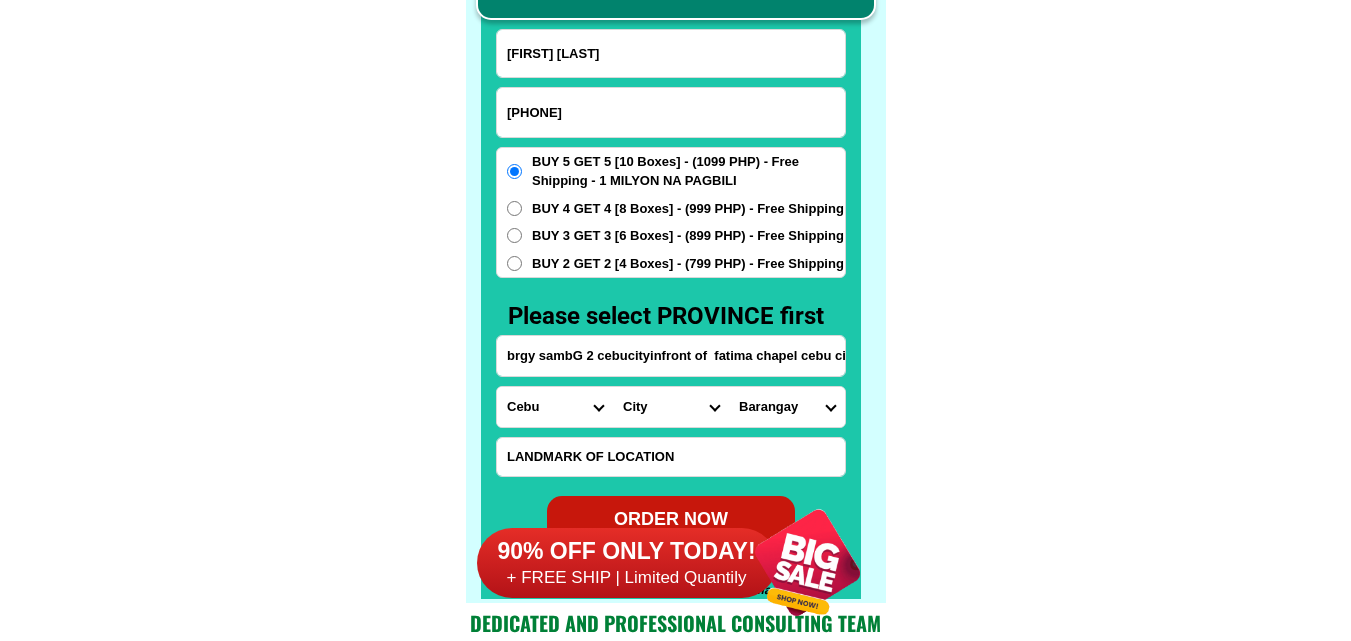 select on "63_865" 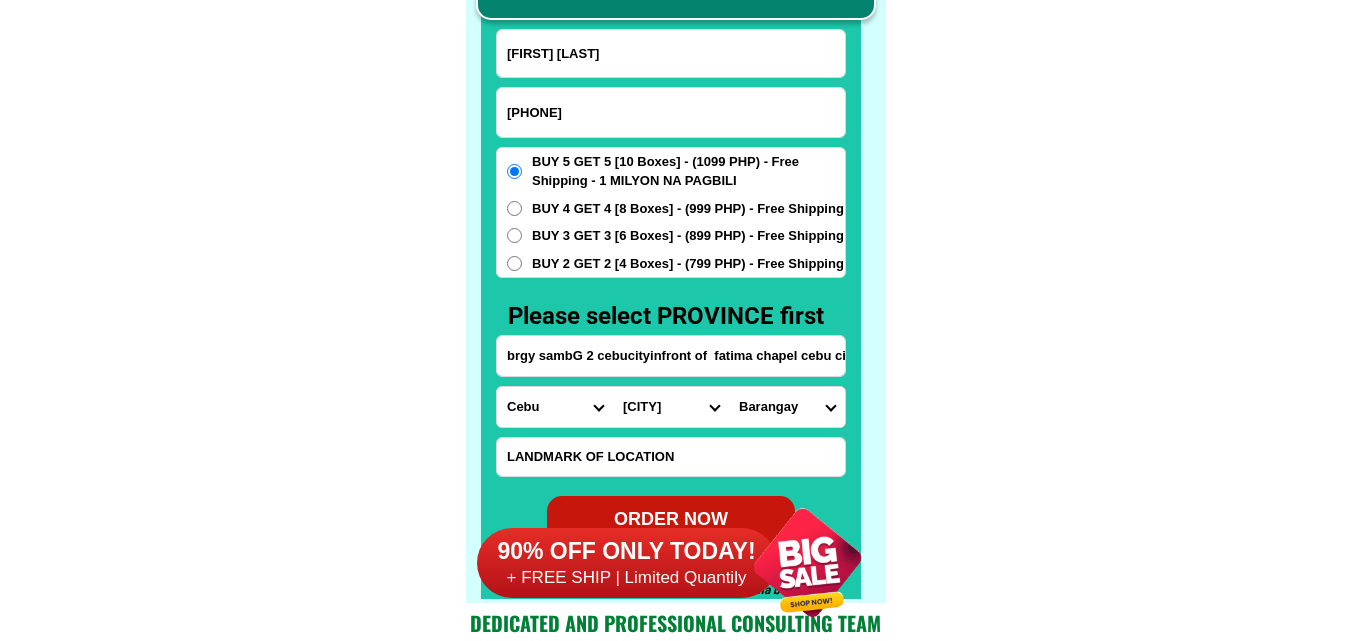 click on "City Alcoy Aloguinsan Argao Asturias Badian Balamban Bantayan Barili Bogo-city Boljoon Borbon Carcar-city Catmon Cebu-alcantara Cebu-alegria Cebu-carmen Cebu-city Cebu-compostela Cebu-liloan Cebu-naga-city Cebu-pilar Cebu-san-fernando Cebu-san-francisco Cebu-san-remigio Cebu-santa-fe Cebu-sogod Cebu-talisay-city Cebu-tuburan Cebu-tudela Consolacion CORDOVA Daanbantayan Dalaguete Danao-city Dumanjug Ginatilan Lapu-lapu-city Madridejos Malabuyoc Mandaue-city Medellin Minglanilla Moalboal Oslob Pinamungahan Poro Ronda Samboan Santander Sibonga Tabogon Tabuelan Toledo-city" at bounding box center (671, 407) 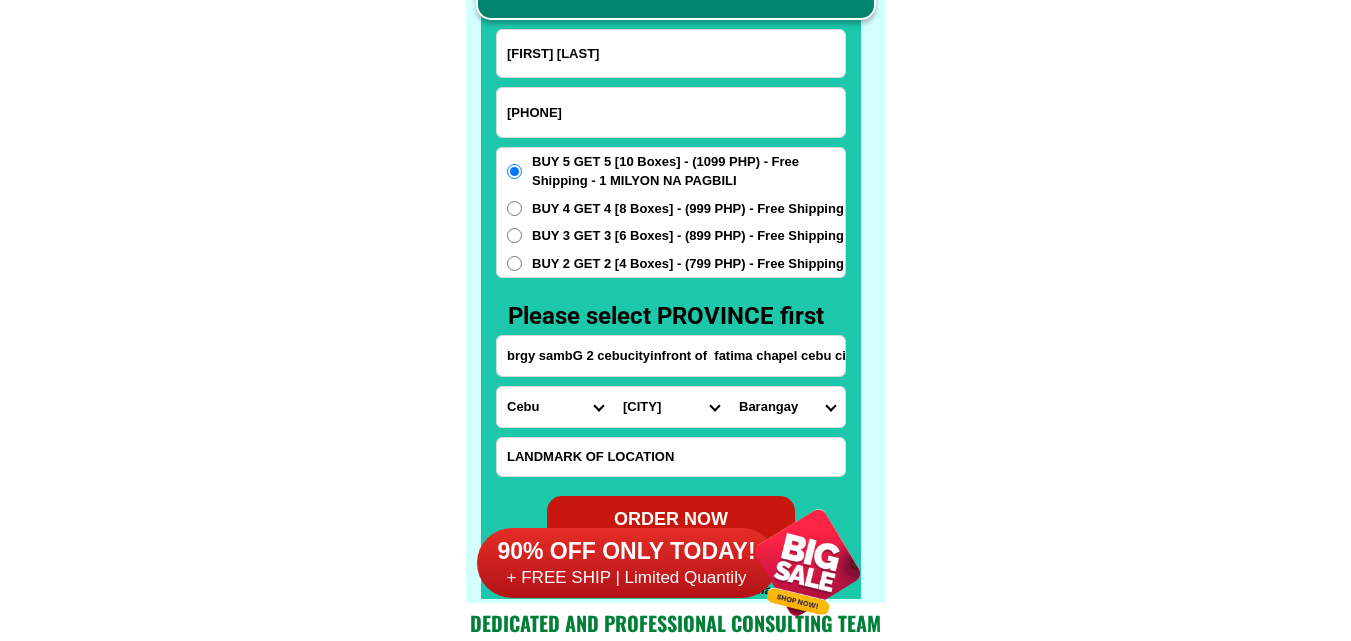 click on "brgy sambG 2 cebucityinfront of  fatima chapel cebu city" at bounding box center (671, 356) 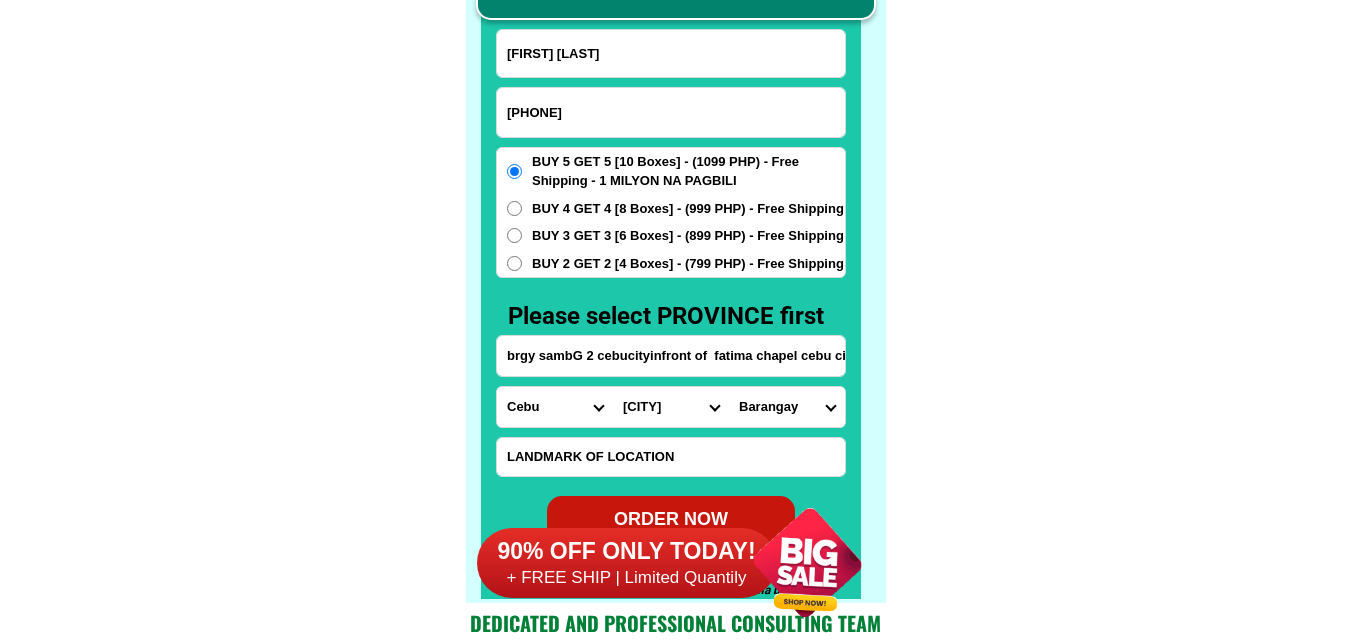 scroll, scrollTop: 0, scrollLeft: 15, axis: horizontal 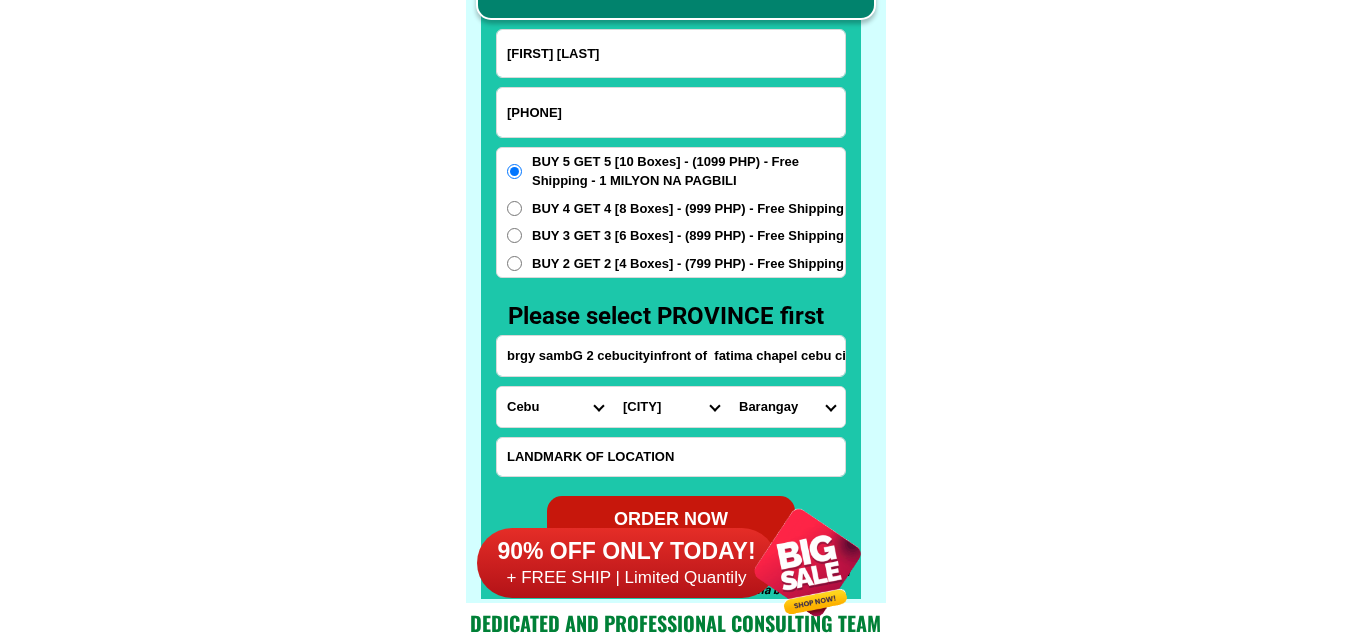 click on "Barangay Adlaon Agsungot Apas Babag Bacayan Banilad Basak pardo Basak san nicolas Binaliw Bonbon Budla-an (pob.) Buhisan Bulacao Buot-taup pardo Busay (pob.) Calamba Cambinocot Camputhaw (pob.) Capitol site (pob.) Carreta Central (pob.) Cogon pardo Cogon ramos (pob.) Day-as Duljo (pob.) Ermita (pob.) Guadalupe Guba Hippodromo Inayawan Kalubihan (pob.) Kalunasan Kamagayan (pob.) Kasambagan Kinasang-an pardo Labangon Lahug (pob.) Lorega (lorega san miguel) Lusaran Luz Mabini Mabolo Malubog Mambaling North reclamation area Pahina central (pob.) Pahina san nicolas Pamutan Pardo (pob.) Pari-an Paril Pasil Pit-os Pulangbato Pung-ol-sibugay Punta princesa Quiot pardo Sambag i (pob.) Sambag ii (pob.) San antonio (pob.) San jose San nicolas central San roque (ciudad) Santa cruz (pob.) Santo nino Sapangdaku Sawang calero (pob.) Sinsin Sirao Suba pob. (suba san nicolas) Sudlon i Sudlon ii T. padilla Tabunan Tagbao Talamban Taptap Tejero (villa gonzalo) Tinago Tisa To-ong pardo Zapatera" at bounding box center (787, 407) 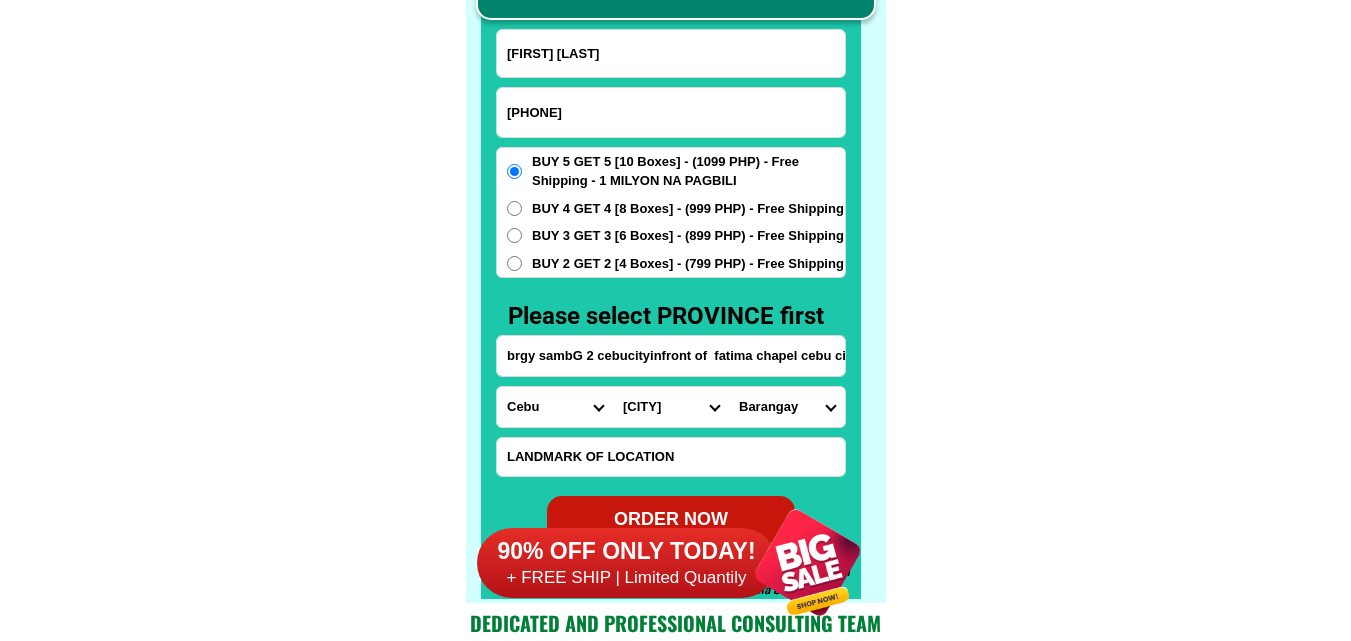 click on "Lilibeth Fernandez Mendoza 09222598441 ORDER NOW brgy sambG 2 cebucityinfront of  fatima chapel cebu city Province Abra Agusan-del-norte Agusan-del-sur Aklan Albay Antique Apayao Aurora Basilan Bataan Batanes Batangas Benguet Biliran Bohol Bukidnon Bulacan Cagayan Camarines-norte Camarines-sur Camiguin Capiz Catanduanes Cavite Cebu Cotabato Davao-de-oro Davao-del-norte Davao-del-sur Davao-occidental Davao-oriental Dinagat-islands Eastern-samar Guimaras Ifugao Ilocos-norte Ilocos-sur Iloilo Isabela Kalinga La-union Laguna Lanao-del-norte Lanao-del-sur Leyte Maguindanao Marinduque Masbate Metro-manila Misamis-occidental Misamis-oriental Mountain-province Negros-occidental Negros-oriental Northern-samar Nueva-ecija Nueva-vizcaya Occidental-mindoro Oriental-mindoro Palawan Pampanga Pangasinan Quezon Quirino Rizal Romblon Sarangani Siquijor Sorsogon South-cotabato Southern-leyte Sultan-kudarat Sulu Surigao-del-norte Surigao-del-sur Tarlac Tawi-tawi Western-samar Zambales Zamboanga-del-norte Zamboanga-del-sur City" at bounding box center (671, 286) 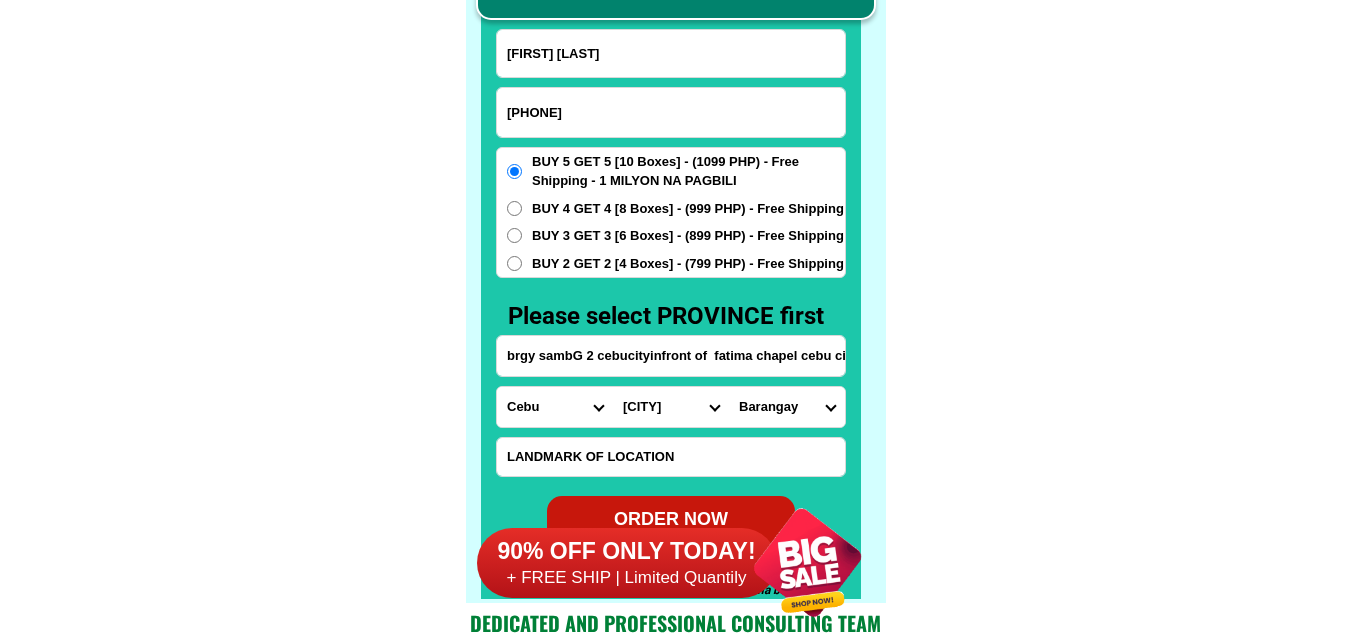 click on "Barangay Adlaon Agsungot Apas Babag Bacayan Banilad Basak pardo Basak san nicolas Binaliw Bonbon Budla-an (pob.) Buhisan Bulacao Buot-taup pardo Busay (pob.) Calamba Cambinocot Camputhaw (pob.) Capitol site (pob.) Carreta Central (pob.) Cogon pardo Cogon ramos (pob.) Day-as Duljo (pob.) Ermita (pob.) Guadalupe Guba Hippodromo Inayawan Kalubihan (pob.) Kalunasan Kamagayan (pob.) Kasambagan Kinasang-an pardo Labangon Lahug (pob.) Lorega (lorega san miguel) Lusaran Luz Mabini Mabolo Malubog Mambaling North reclamation area Pahina central (pob.) Pahina san nicolas Pamutan Pardo (pob.) Pari-an Paril Pasil Pit-os Pulangbato Pung-ol-sibugay Punta princesa Quiot pardo Sambag i (pob.) Sambag ii (pob.) San antonio (pob.) San jose San nicolas central San roque (ciudad) Santa cruz (pob.) Santo nino Sapangdaku Sawang calero (pob.) Sinsin Sirao Suba pob. (suba san nicolas) Sudlon i Sudlon ii T. padilla Tabunan Tagbao Talamban Taptap Tejero (villa gonzalo) Tinago Tisa To-ong pardo Zapatera" at bounding box center (787, 407) 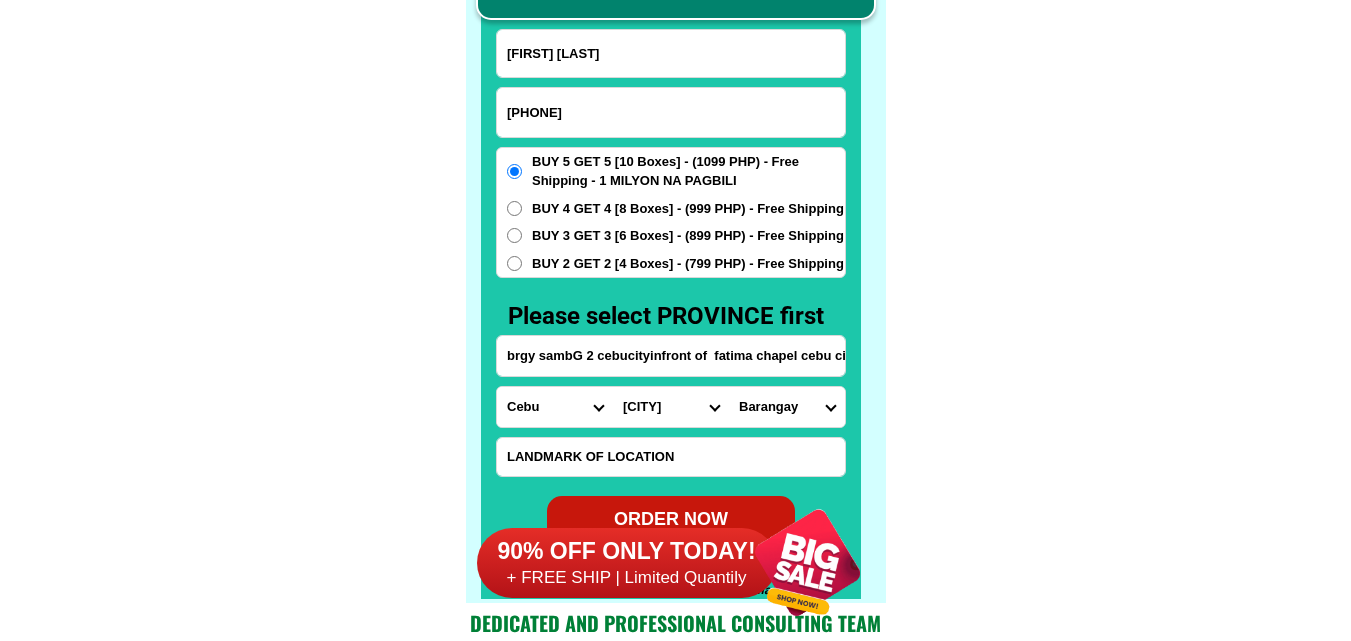 select on "[NUMBER]" 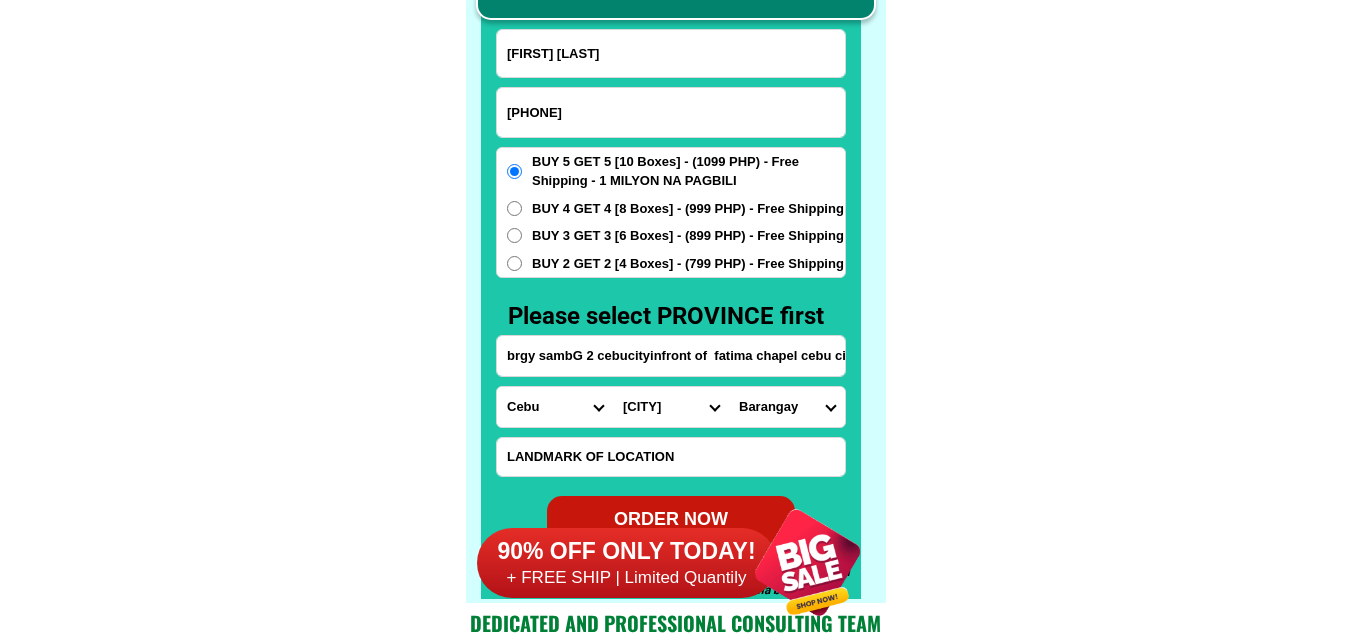 click on "Barangay Adlaon Agsungot Apas Babag Bacayan Banilad Basak pardo Basak san nicolas Binaliw Bonbon Budla-an (pob.) Buhisan Bulacao Buot-taup pardo Busay (pob.) Calamba Cambinocot Camputhaw (pob.) Capitol site (pob.) Carreta Central (pob.) Cogon pardo Cogon ramos (pob.) Day-as Duljo (pob.) Ermita (pob.) Guadalupe Guba Hippodromo Inayawan Kalubihan (pob.) Kalunasan Kamagayan (pob.) Kasambagan Kinasang-an pardo Labangon Lahug (pob.) Lorega (lorega san miguel) Lusaran Luz Mabini Mabolo Malubog Mambaling North reclamation area Pahina central (pob.) Pahina san nicolas Pamutan Pardo (pob.) Pari-an Paril Pasil Pit-os Pulangbato Pung-ol-sibugay Punta princesa Quiot pardo Sambag i (pob.) Sambag ii (pob.) San antonio (pob.) San jose San nicolas central San roque (ciudad) Santa cruz (pob.) Santo nino Sapangdaku Sawang calero (pob.) Sinsin Sirao Suba pob. (suba san nicolas) Sudlon i Sudlon ii T. padilla Tabunan Tagbao Talamban Taptap Tejero (villa gonzalo) Tinago Tisa To-ong pardo Zapatera" at bounding box center [787, 407] 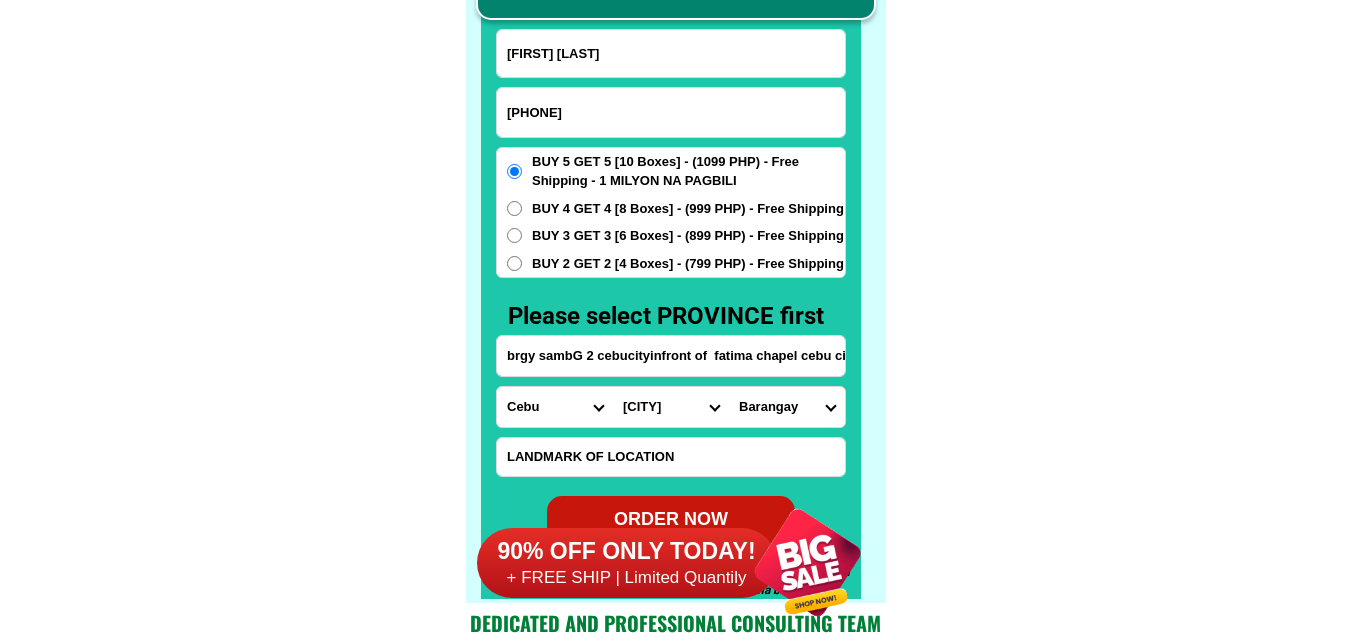 click on "FREE SHIPPING NATIONWIDE Contact Review Introduction Product BONA VITA COFFEE Comprehensive health protection solution
Research by Dr. [LAST] and Dr. [LAST] ✅ 𝙰𝚗𝚝𝚒 𝙲𝚊𝚗𝚌𝚎𝚛 ✅ 𝙰𝚗𝚝𝚒 𝚂𝚝𝚛𝚘𝚔𝚎
✅ 𝙰𝚗𝚝𝚒 𝙳𝚒𝚊𝚋𝚎𝚝𝚒𝚌 ✅ 𝙳𝚒𝚊𝚋𝚎𝚝𝚎𝚜 FAKE VS ORIGINAL Noon: nagkaroon ng cancer, hindi makalakad ng normal pagkatapos: uminom ng Bonavita dalawang beses sa isang araw, maaaring maglakad nang mag-isa, bawasan ang mga sintomas ng kanser The product has been certified for
safety and effectiveness Prevent and combat signs of diabetes, hypertension, and cardiovascular diseases Helps strengthen bones and joints Prevent cancer Reduce excess fat Anti-aging BONAVITA CAFE WITH HYDROLYZED COLLAGEN Enemy of the cause of disease LIZA ONG Doc Nutrition Department of Philippines General Hospital shared that BONA VITA CAFE sprouts are the panacea in anti - aging and anti-disease. Start After 1 week" at bounding box center [675, -6201] 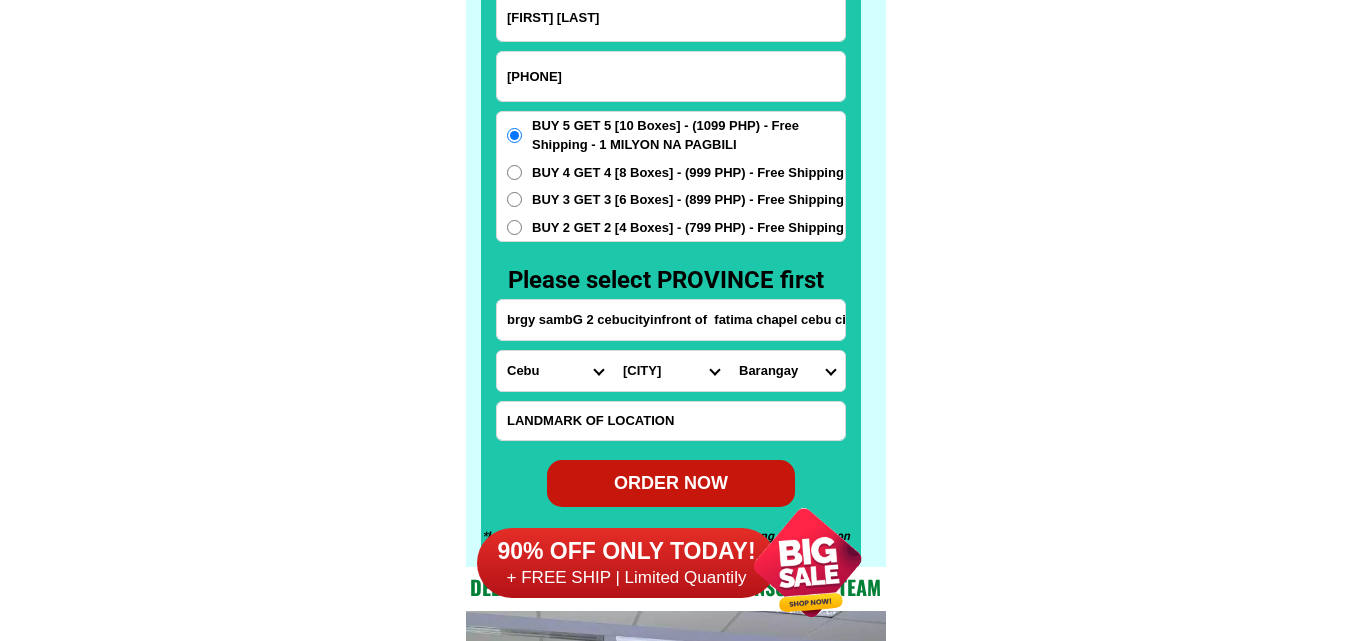 scroll, scrollTop: 15746, scrollLeft: 0, axis: vertical 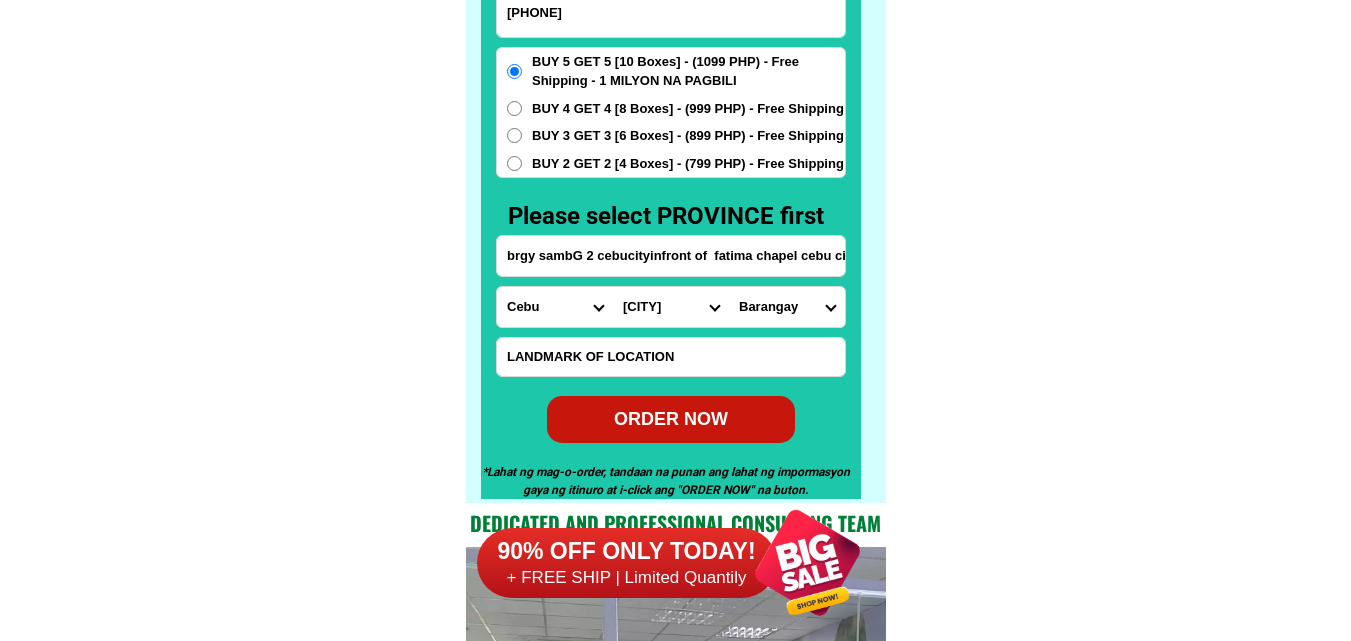 click on "ORDER NOW" at bounding box center [671, 419] 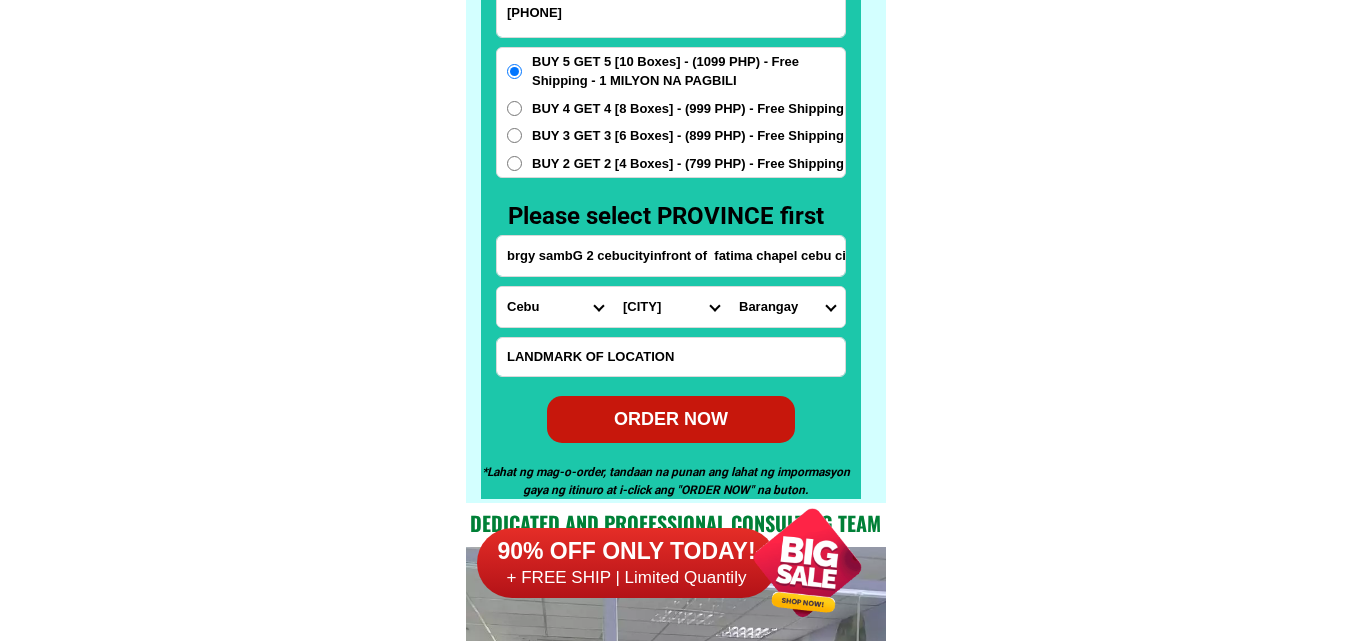 type on "brgy sambG 2 cebucityinfront of  fatima chapel cebu city" 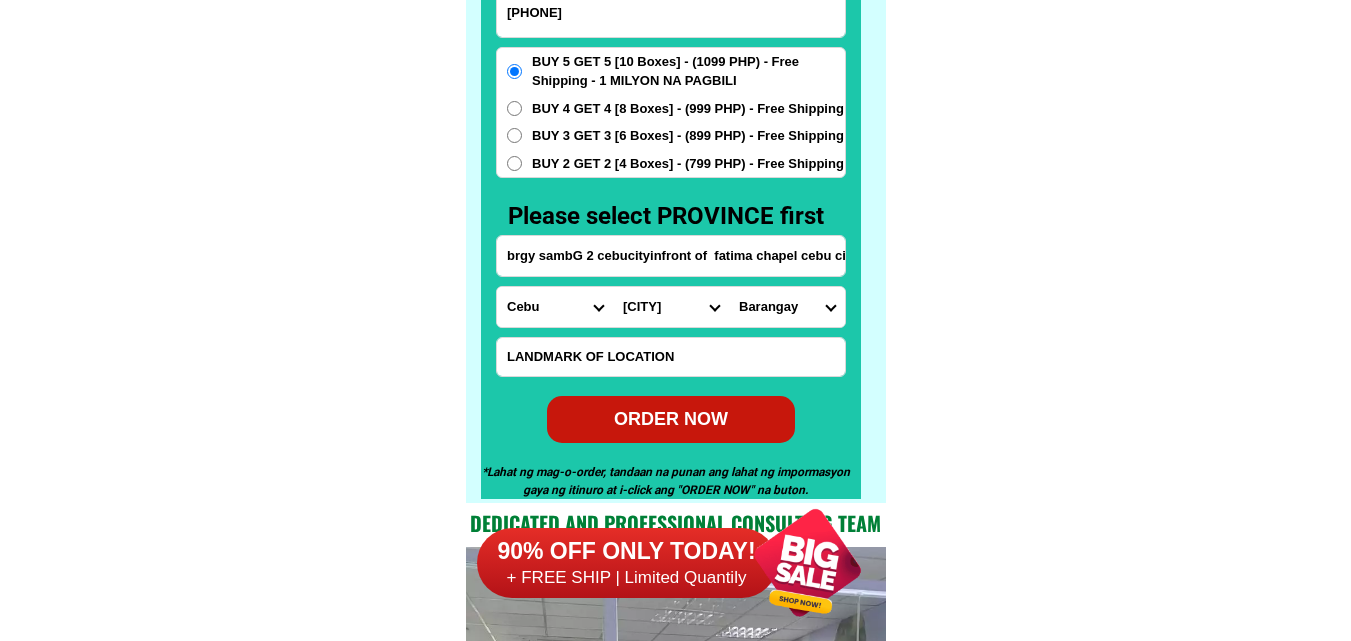 radio on "true" 